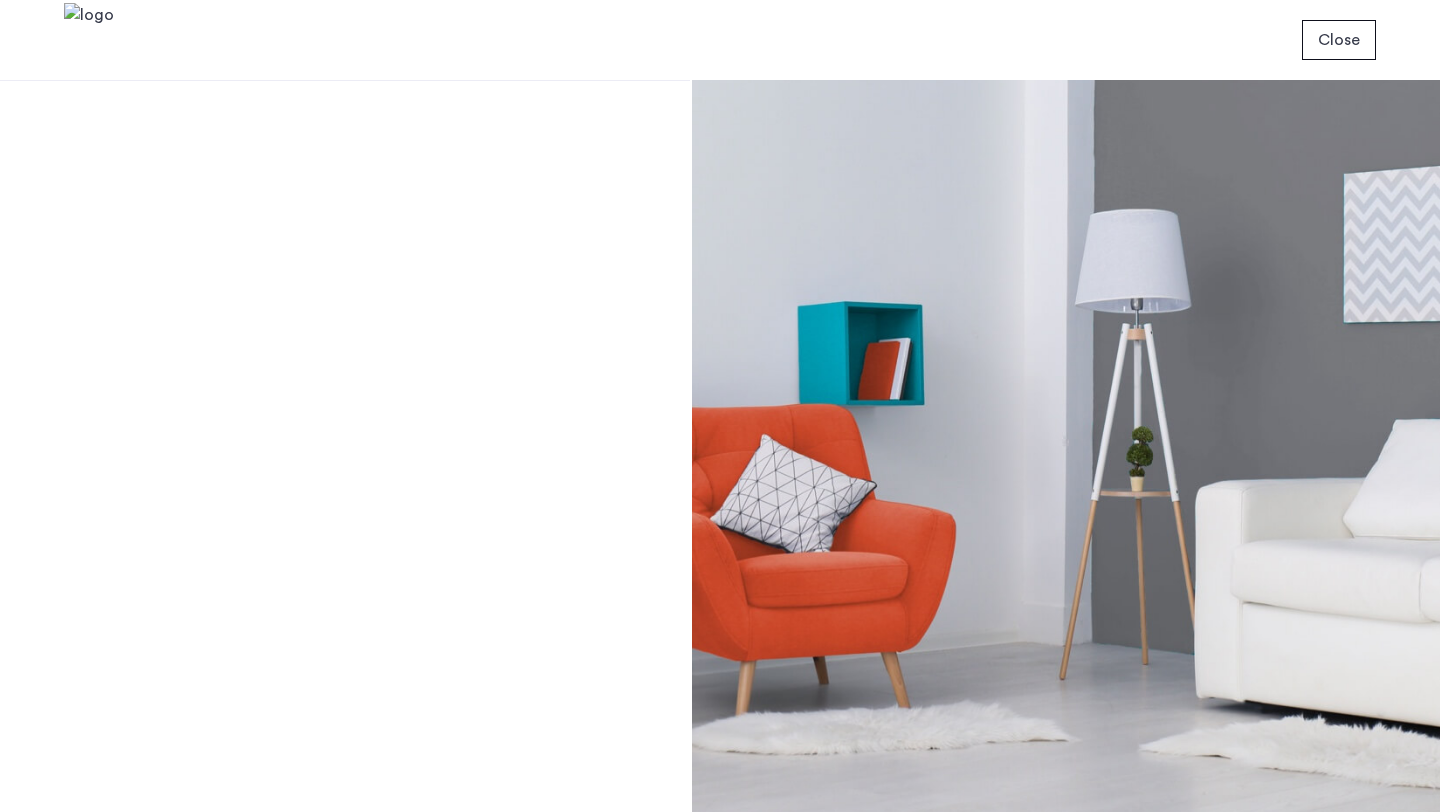 scroll, scrollTop: 0, scrollLeft: 0, axis: both 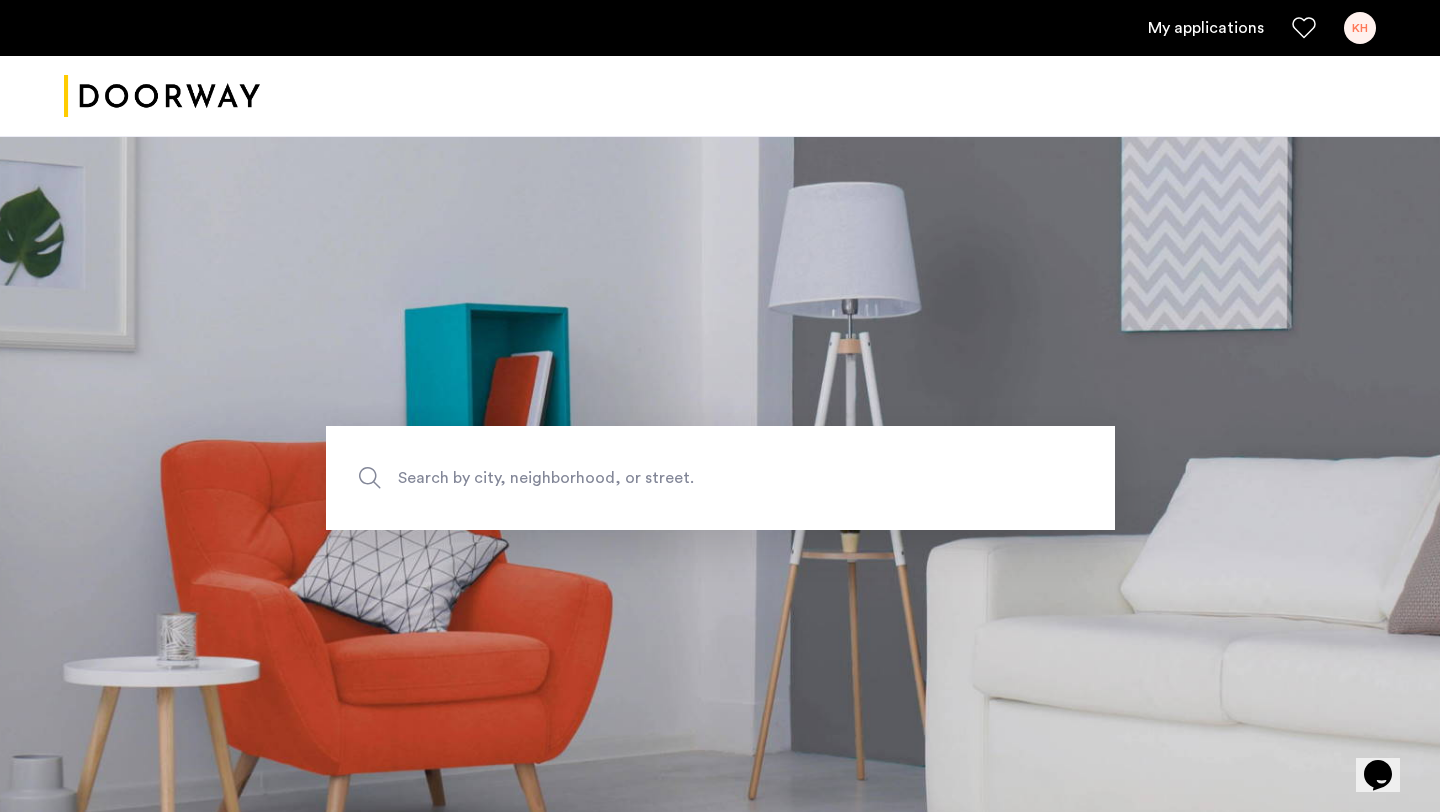 click on "KH" at bounding box center [1360, 28] 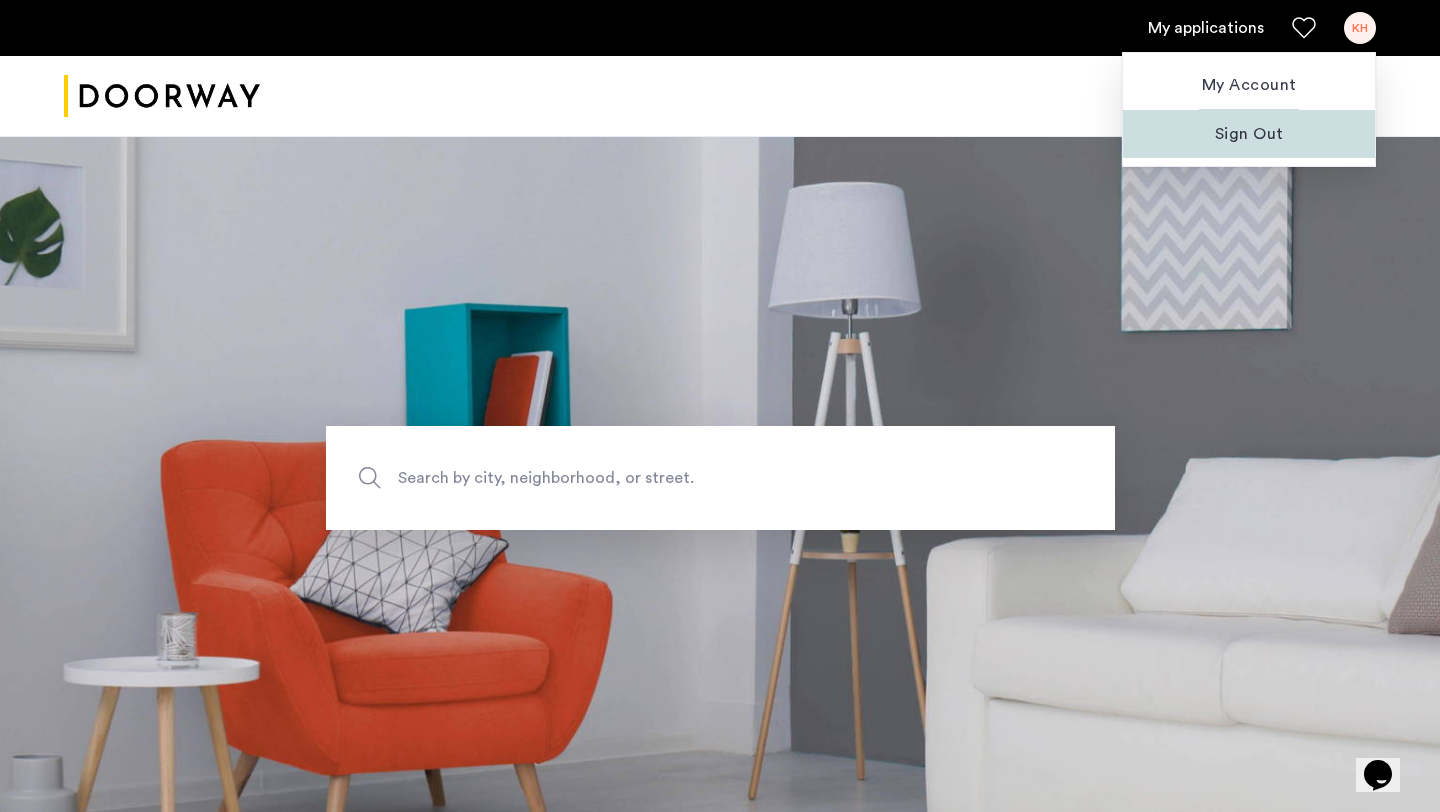 click on "Sign Out" at bounding box center [1249, 134] 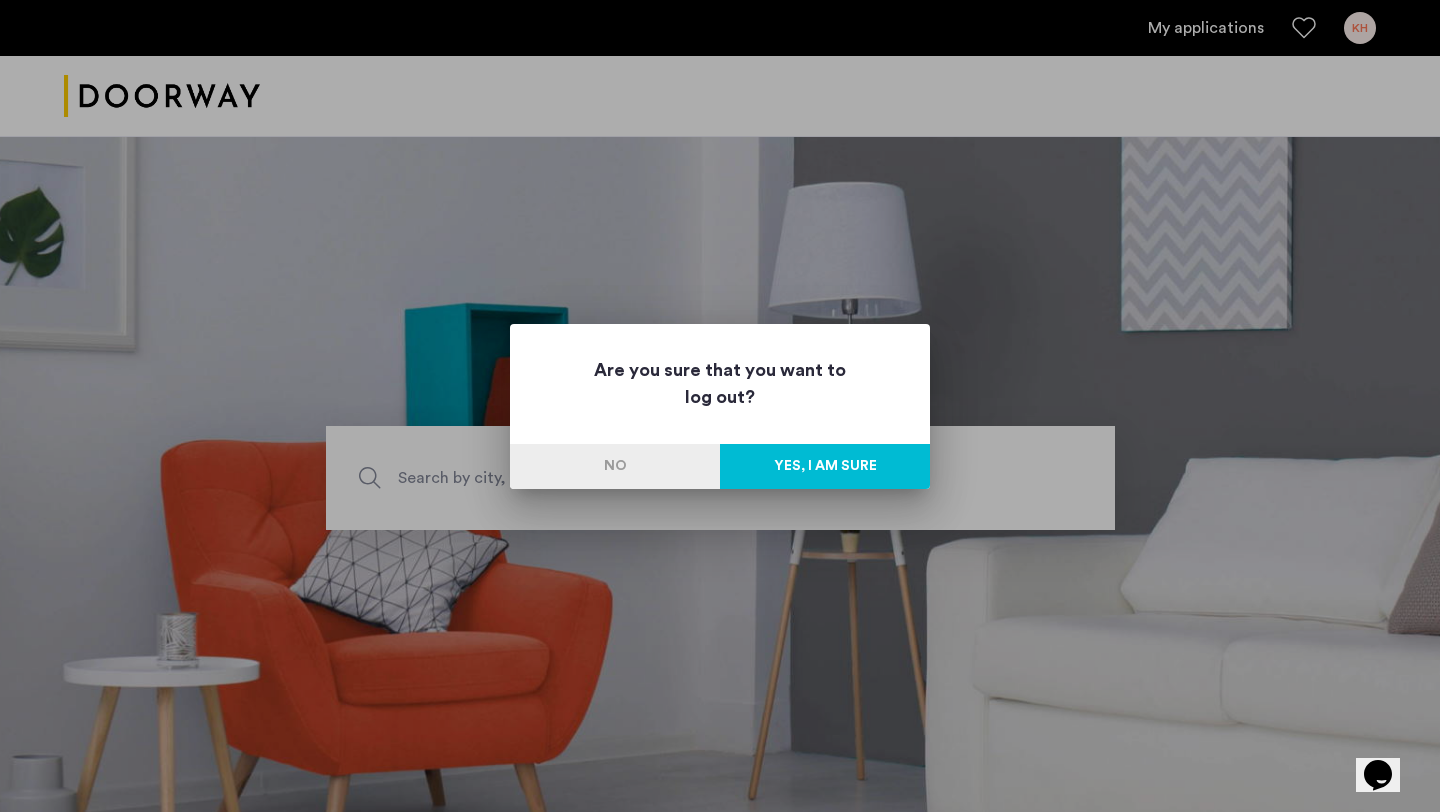 click on "Yes, I am sure" at bounding box center (825, 466) 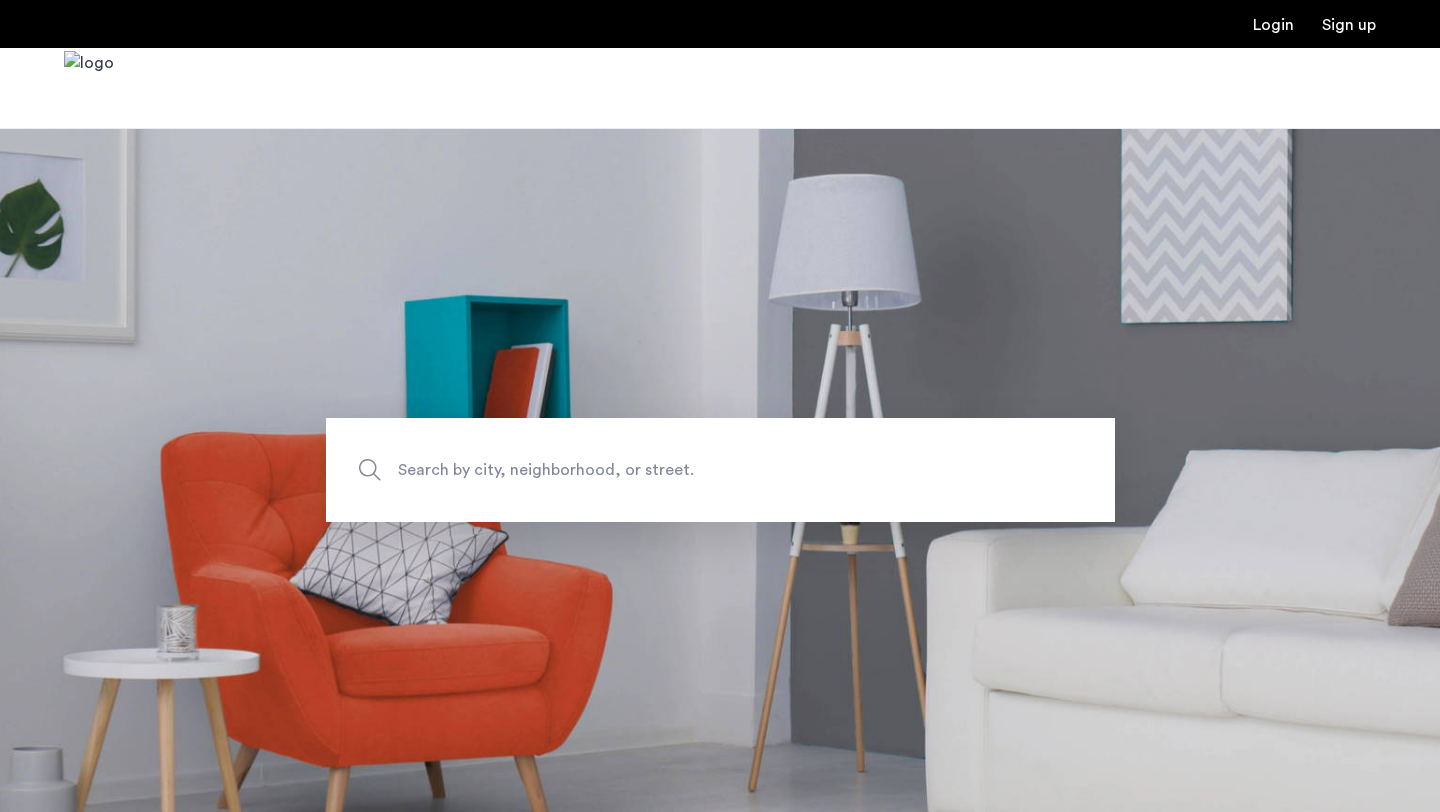 scroll, scrollTop: 0, scrollLeft: 0, axis: both 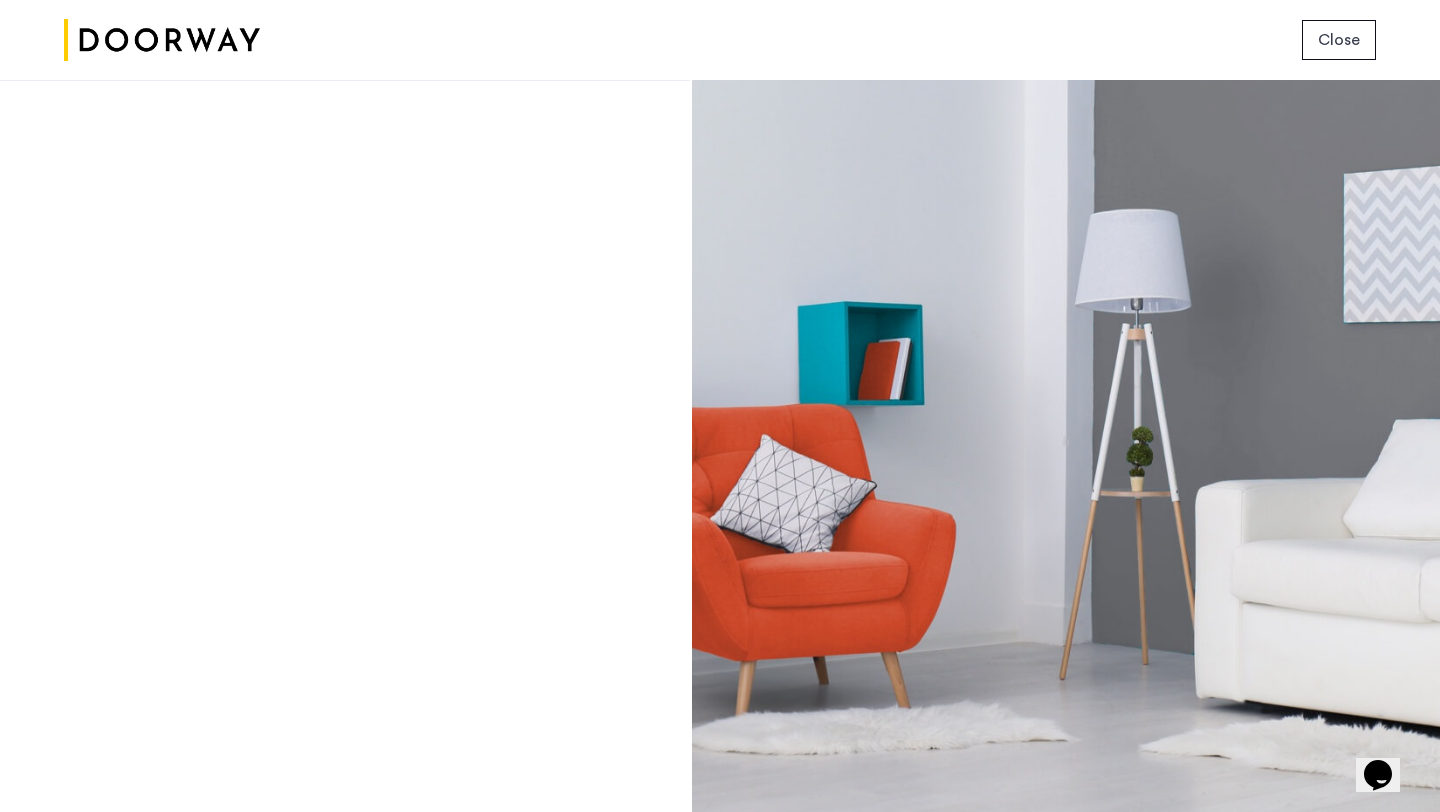 click on "Close" 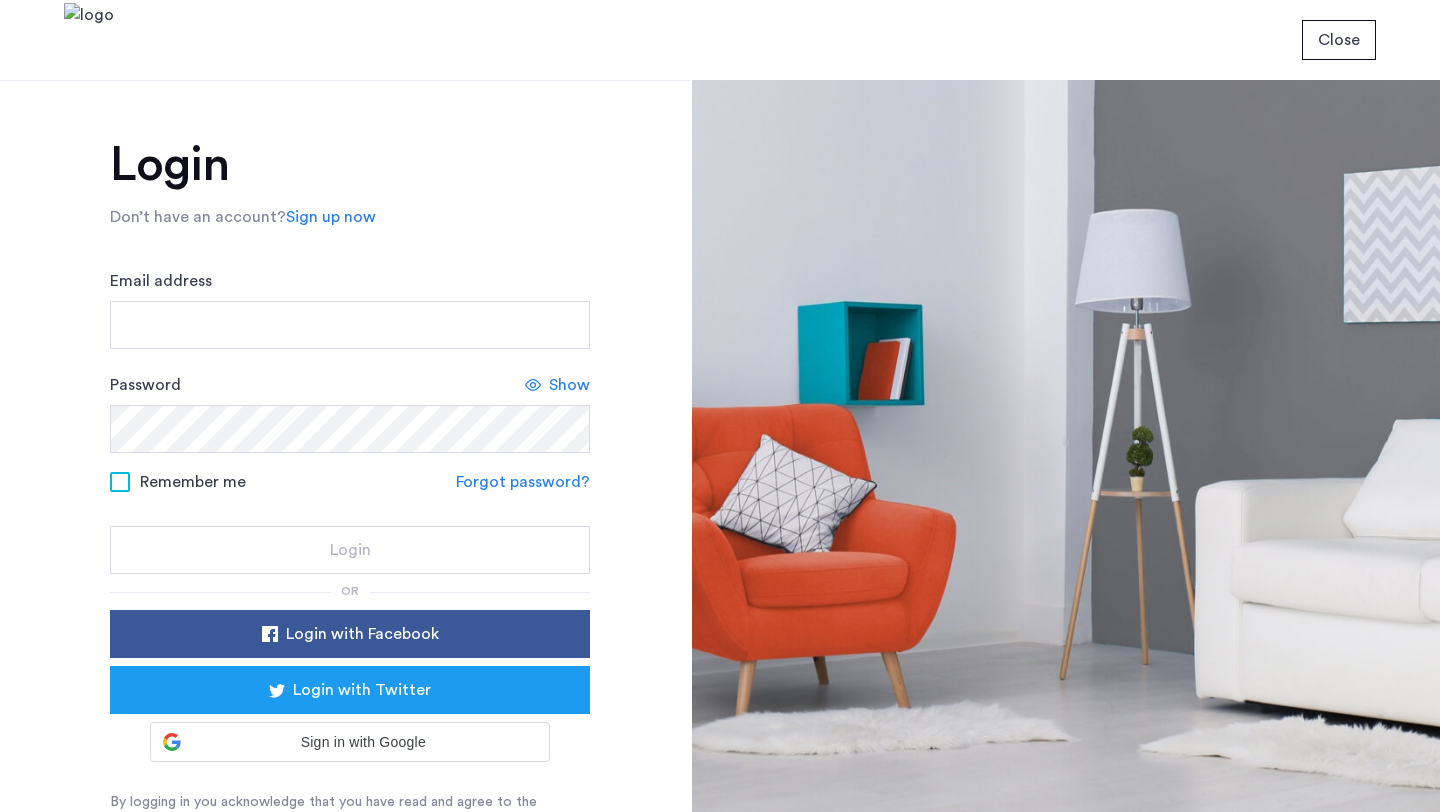 scroll, scrollTop: 0, scrollLeft: 0, axis: both 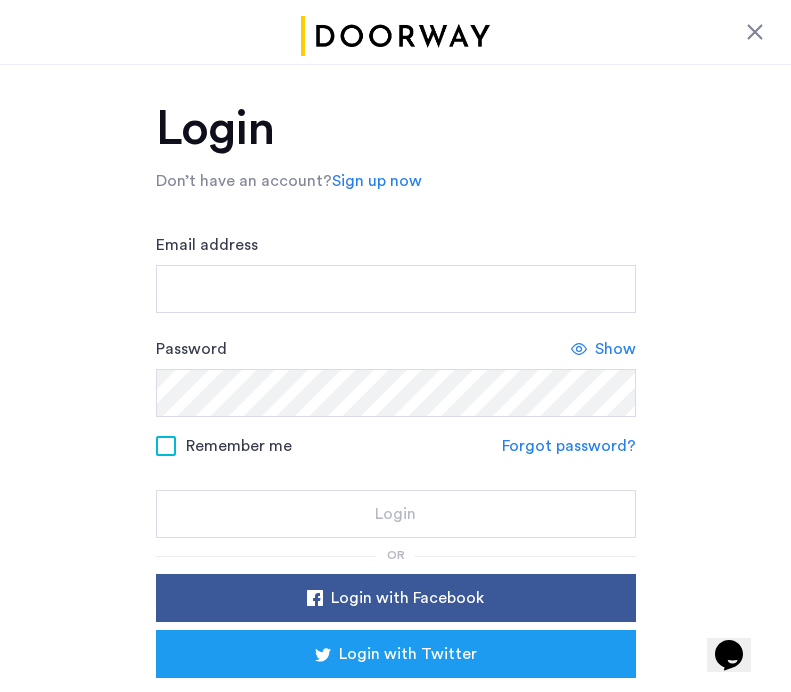 click 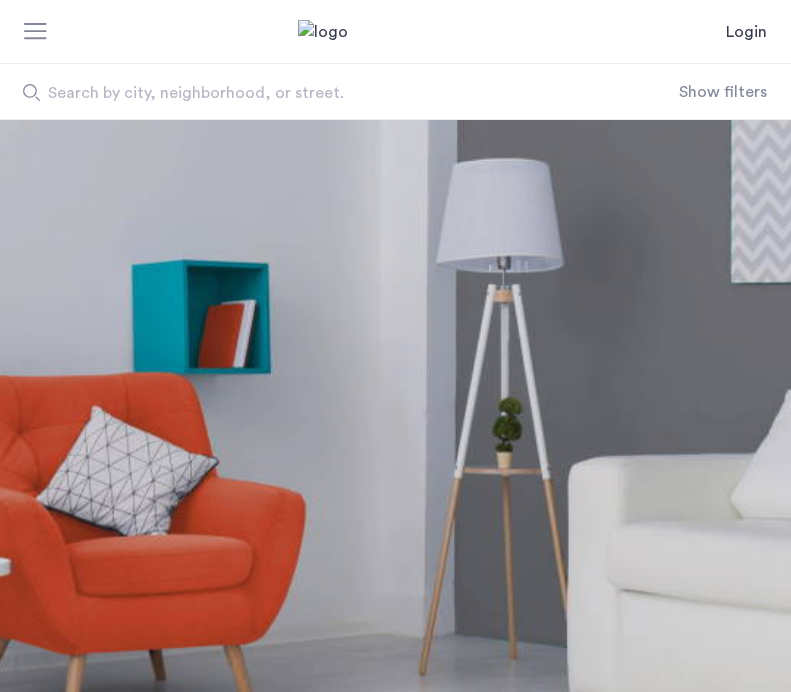 scroll, scrollTop: 0, scrollLeft: 0, axis: both 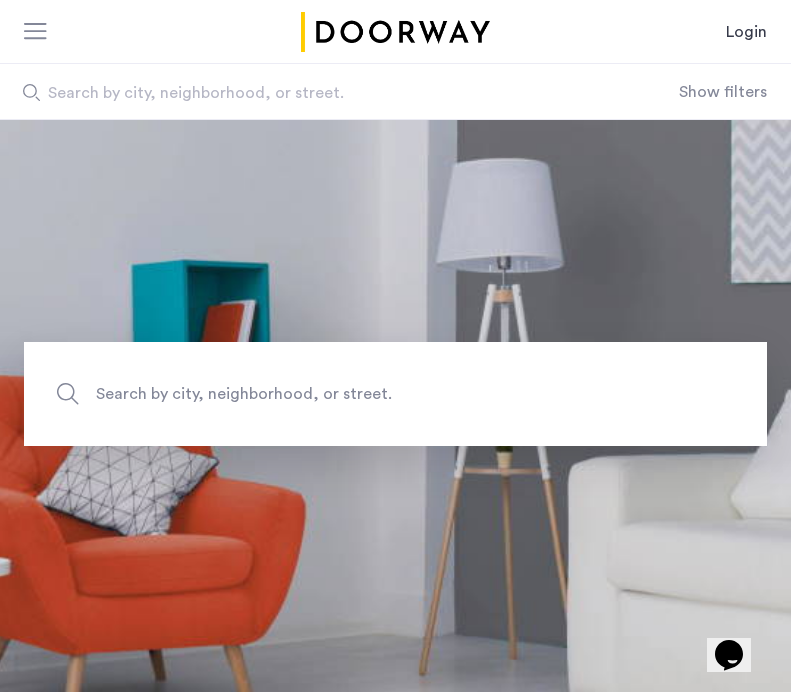 click on "Login" at bounding box center (746, 32) 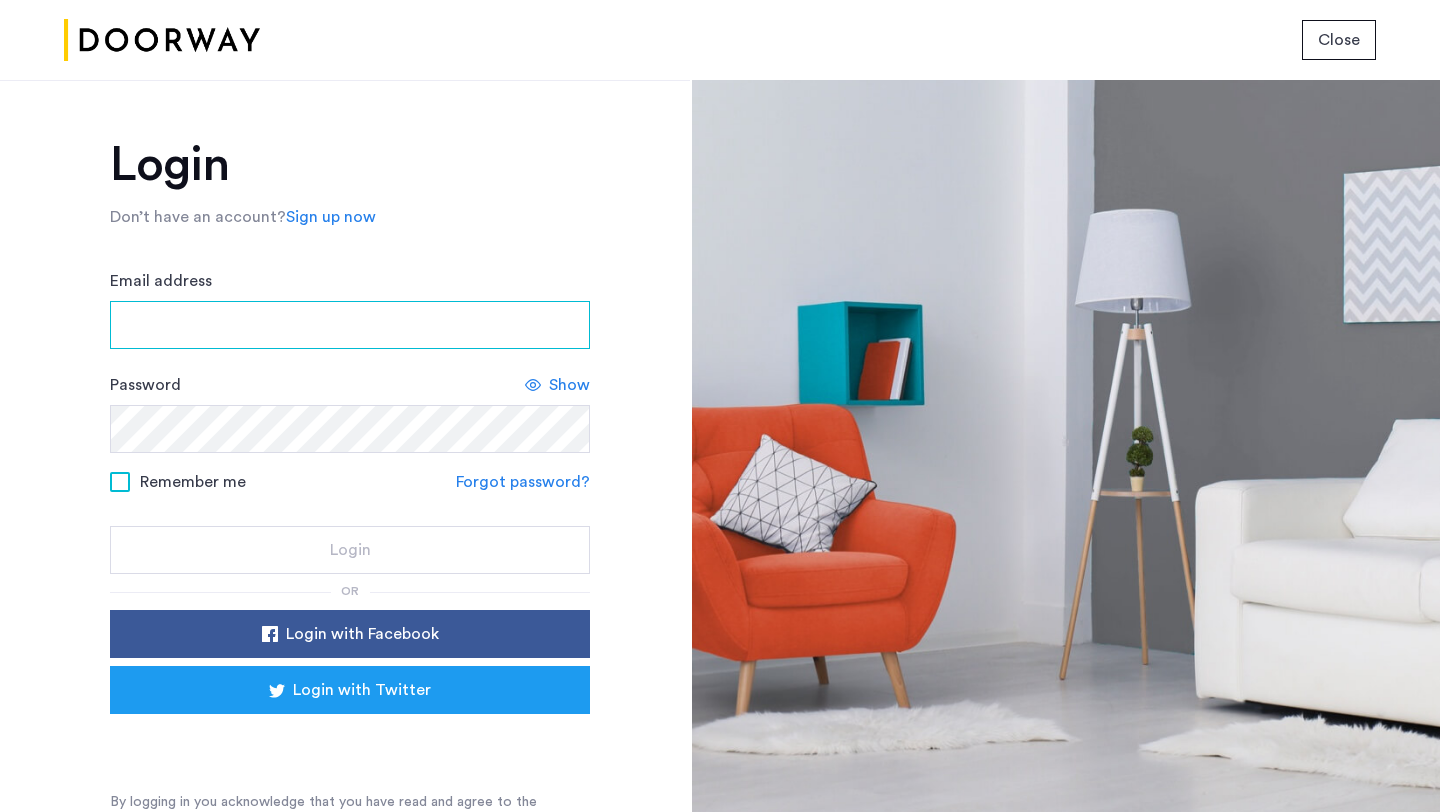 click on "Email address" at bounding box center (350, 325) 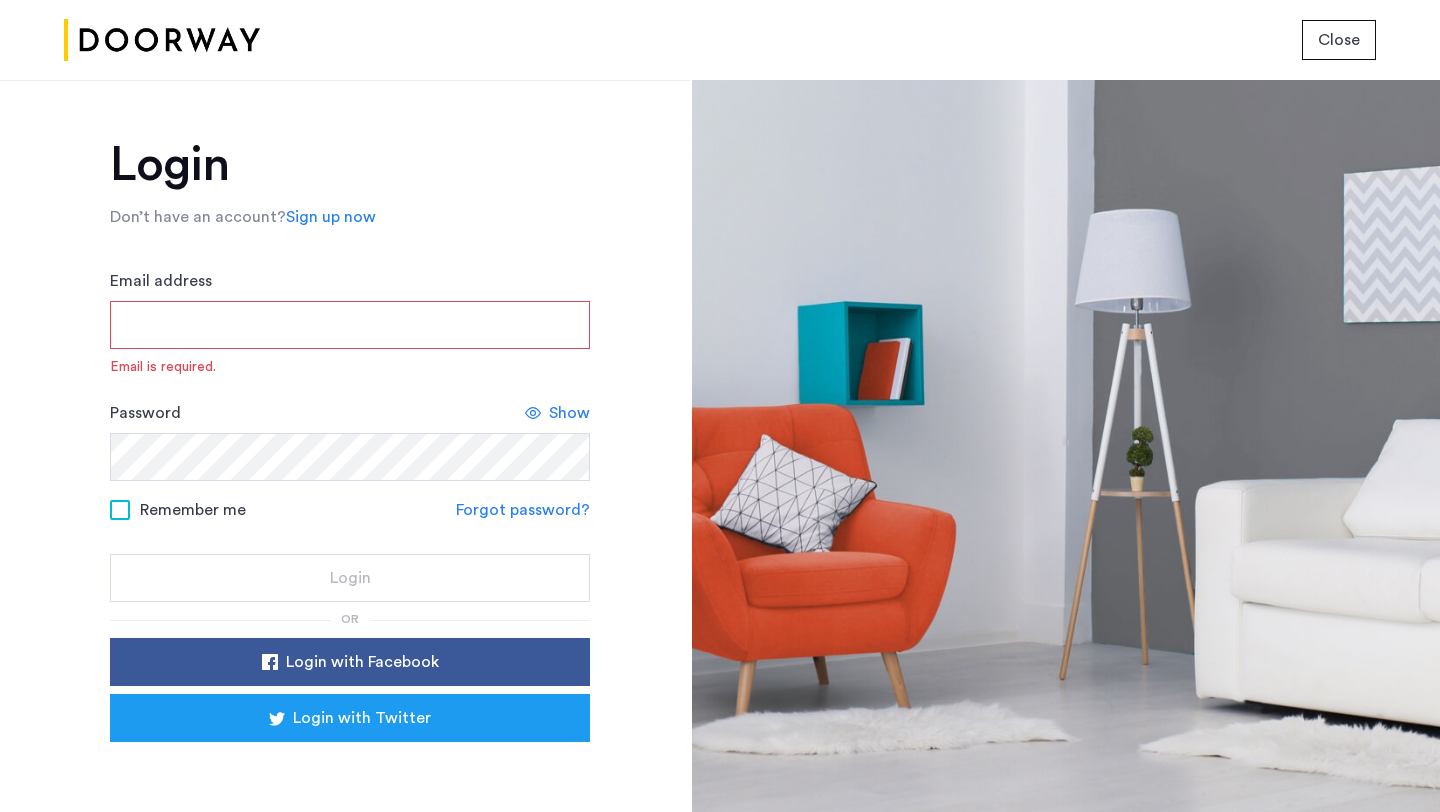 click on "Close" 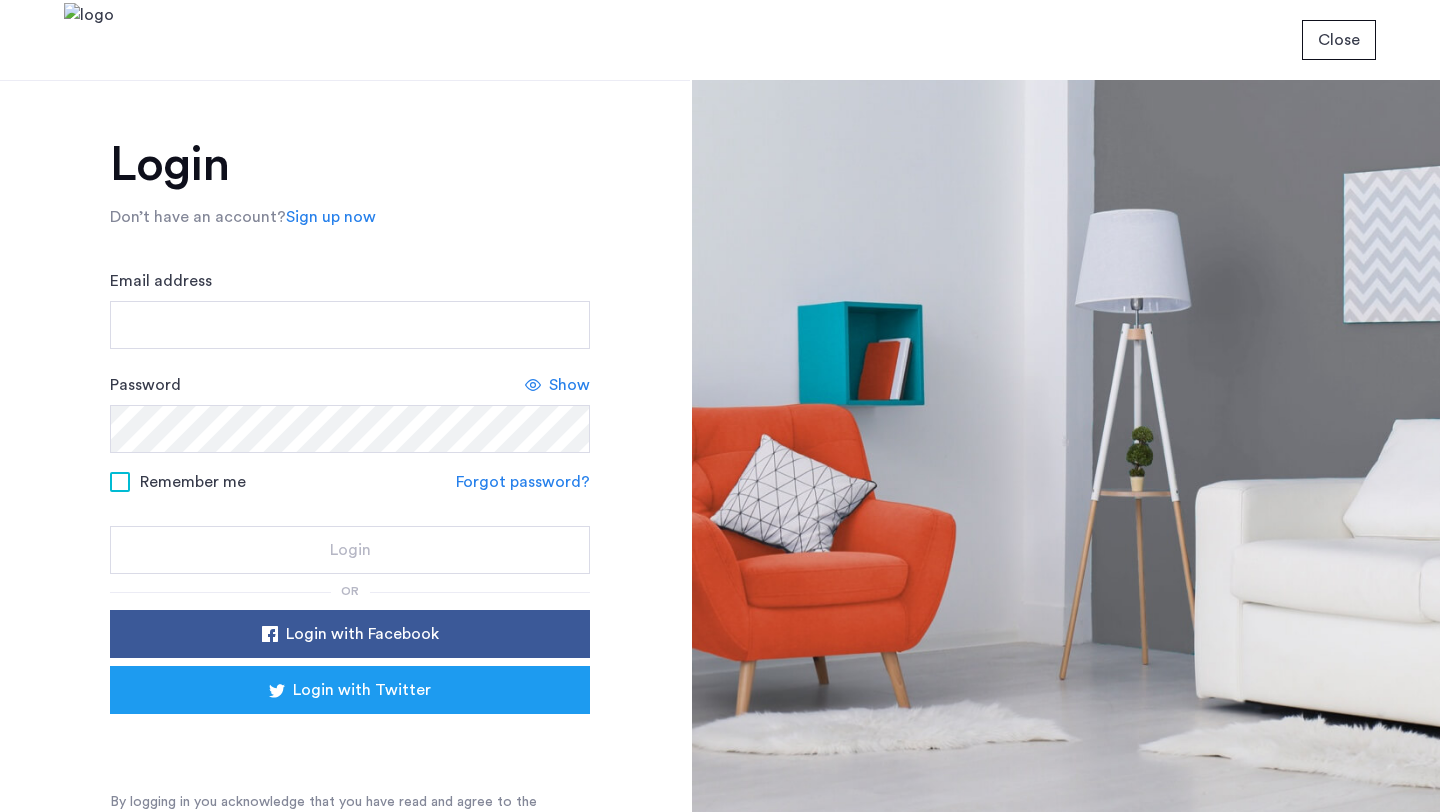 scroll, scrollTop: 0, scrollLeft: 0, axis: both 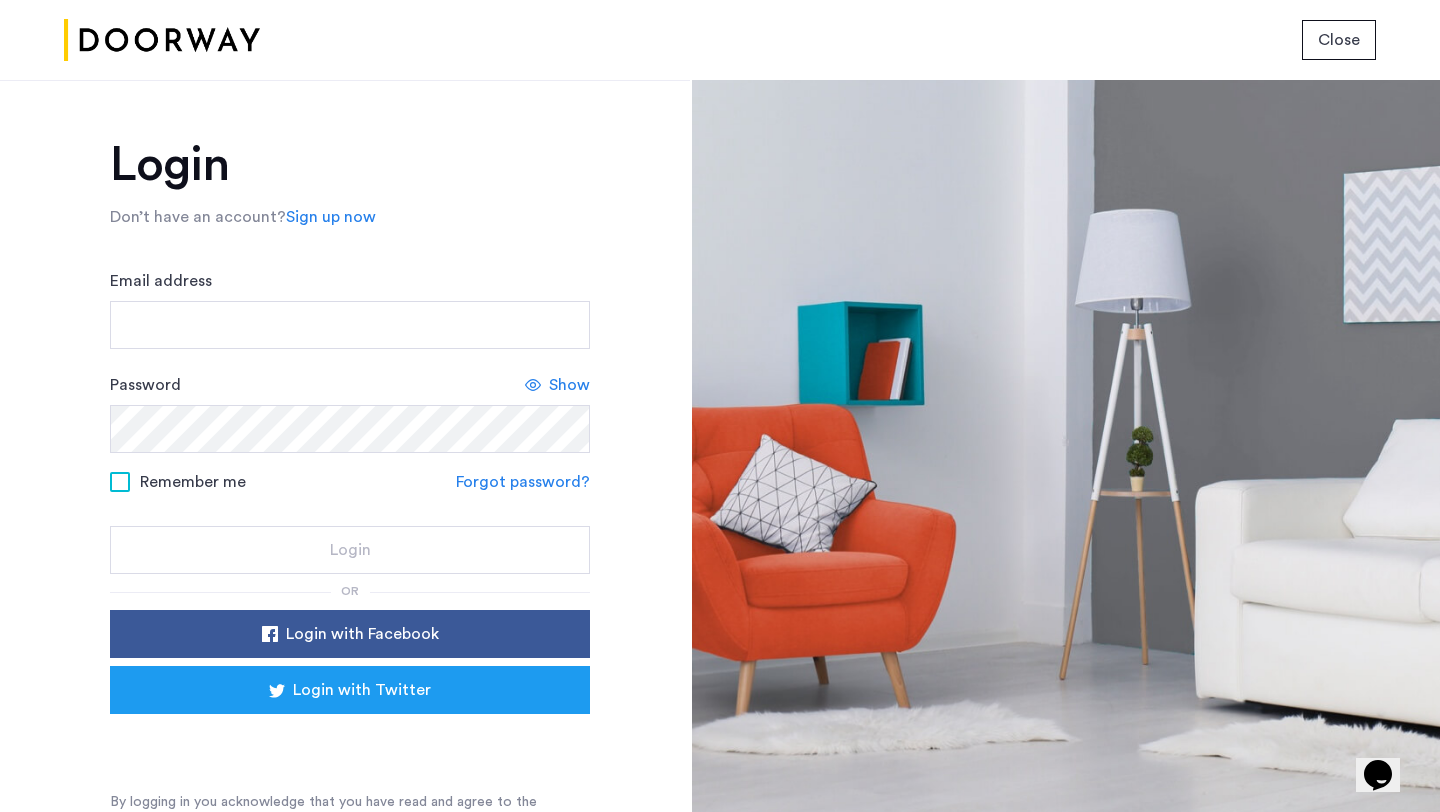 click on "Close" 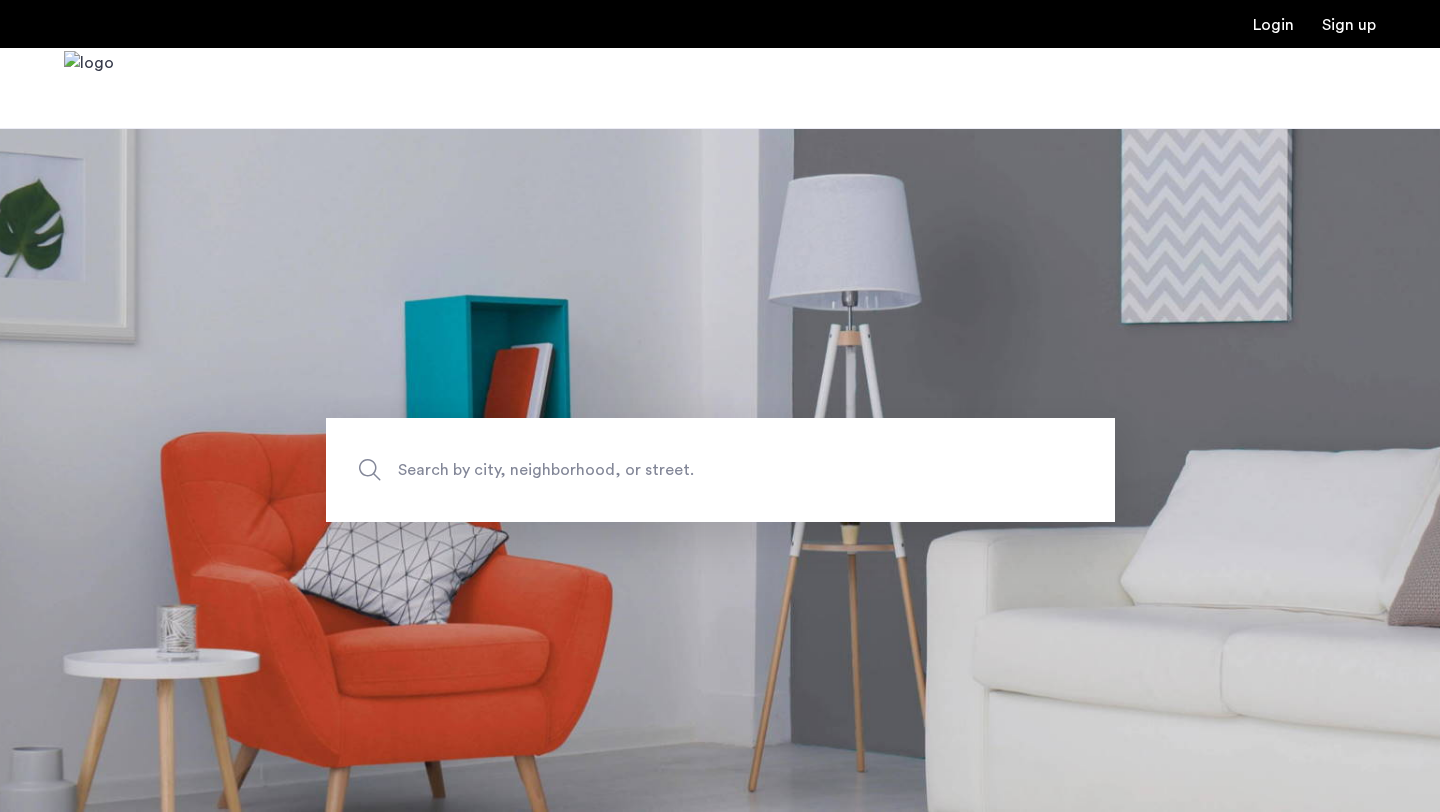 scroll, scrollTop: 0, scrollLeft: 0, axis: both 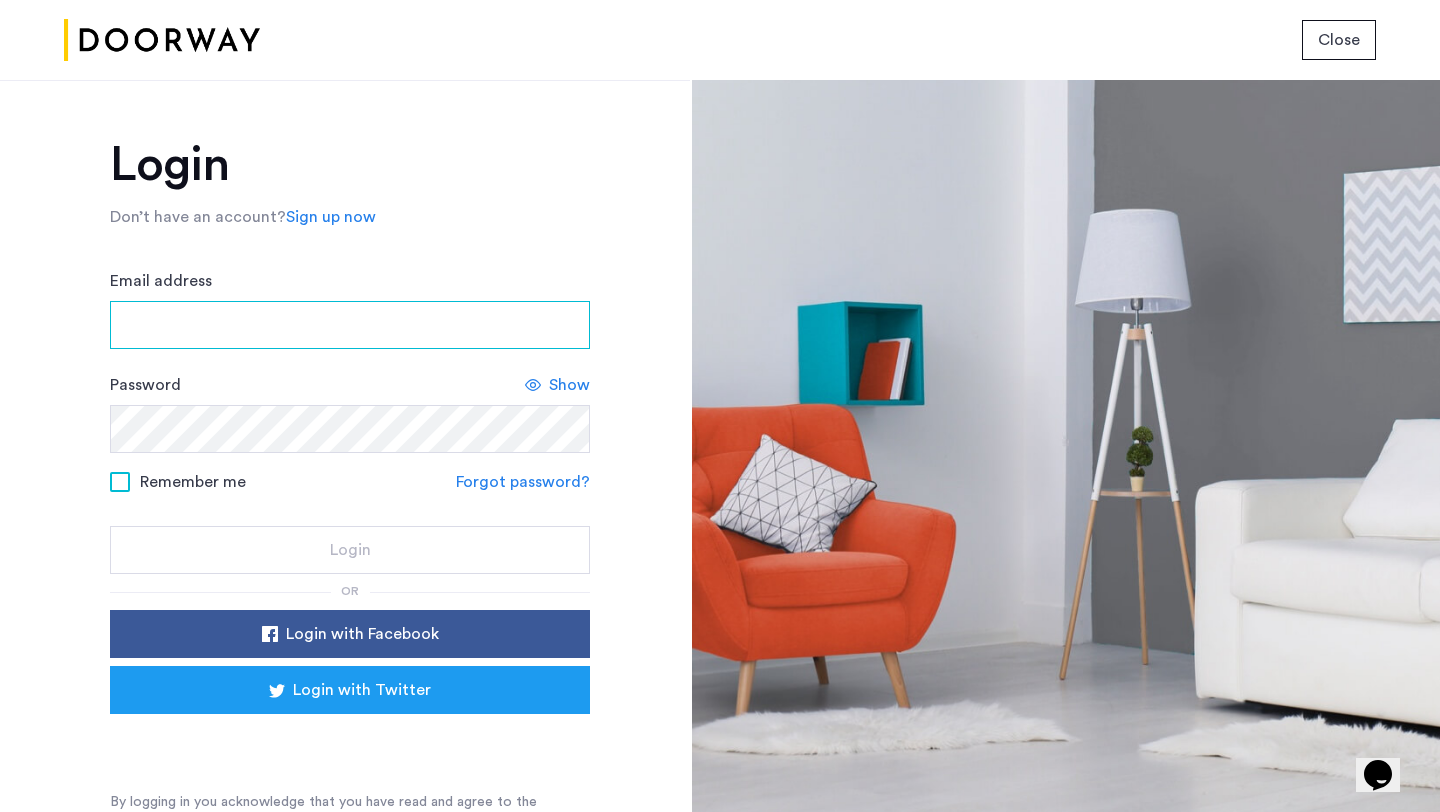 click on "Email address" at bounding box center [350, 325] 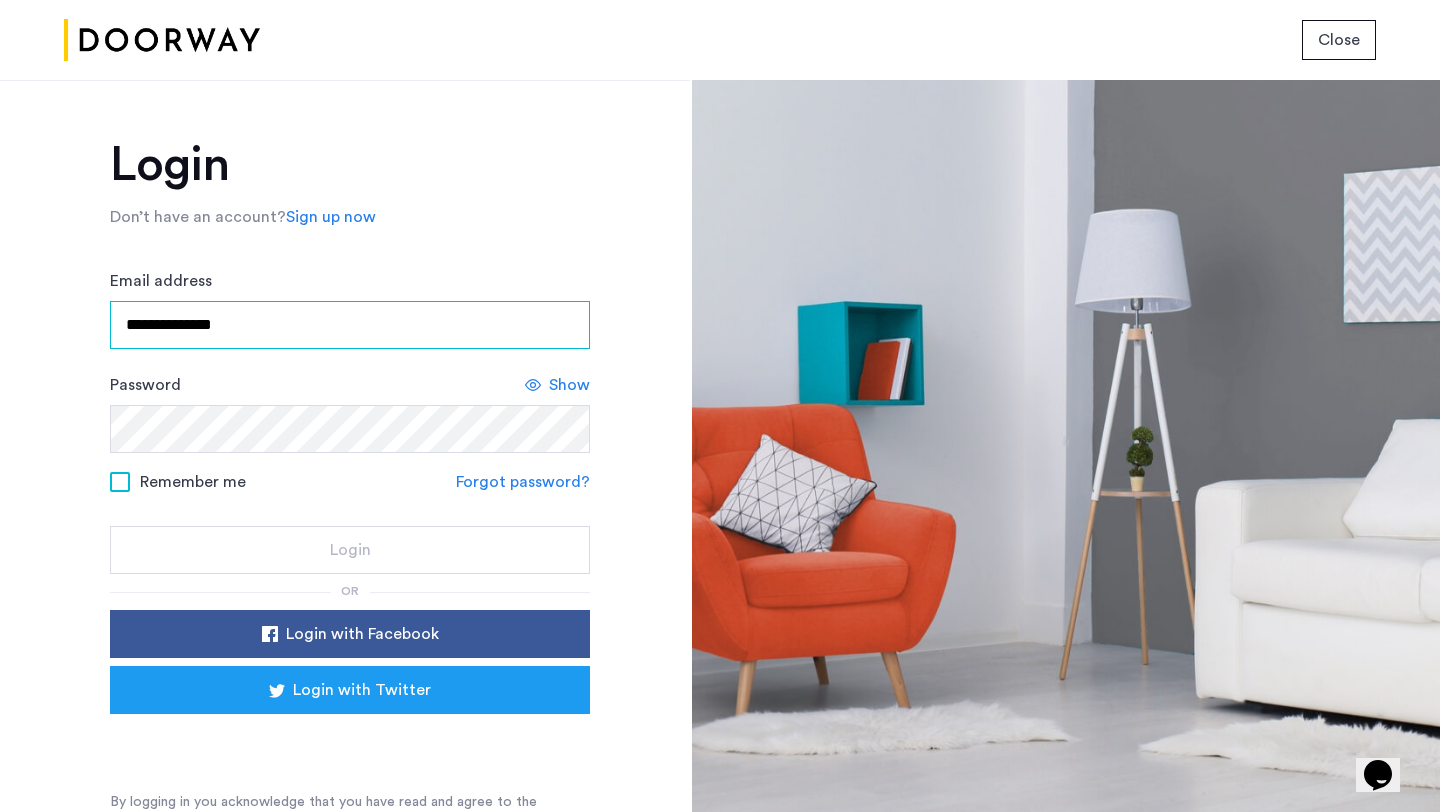 type on "**********" 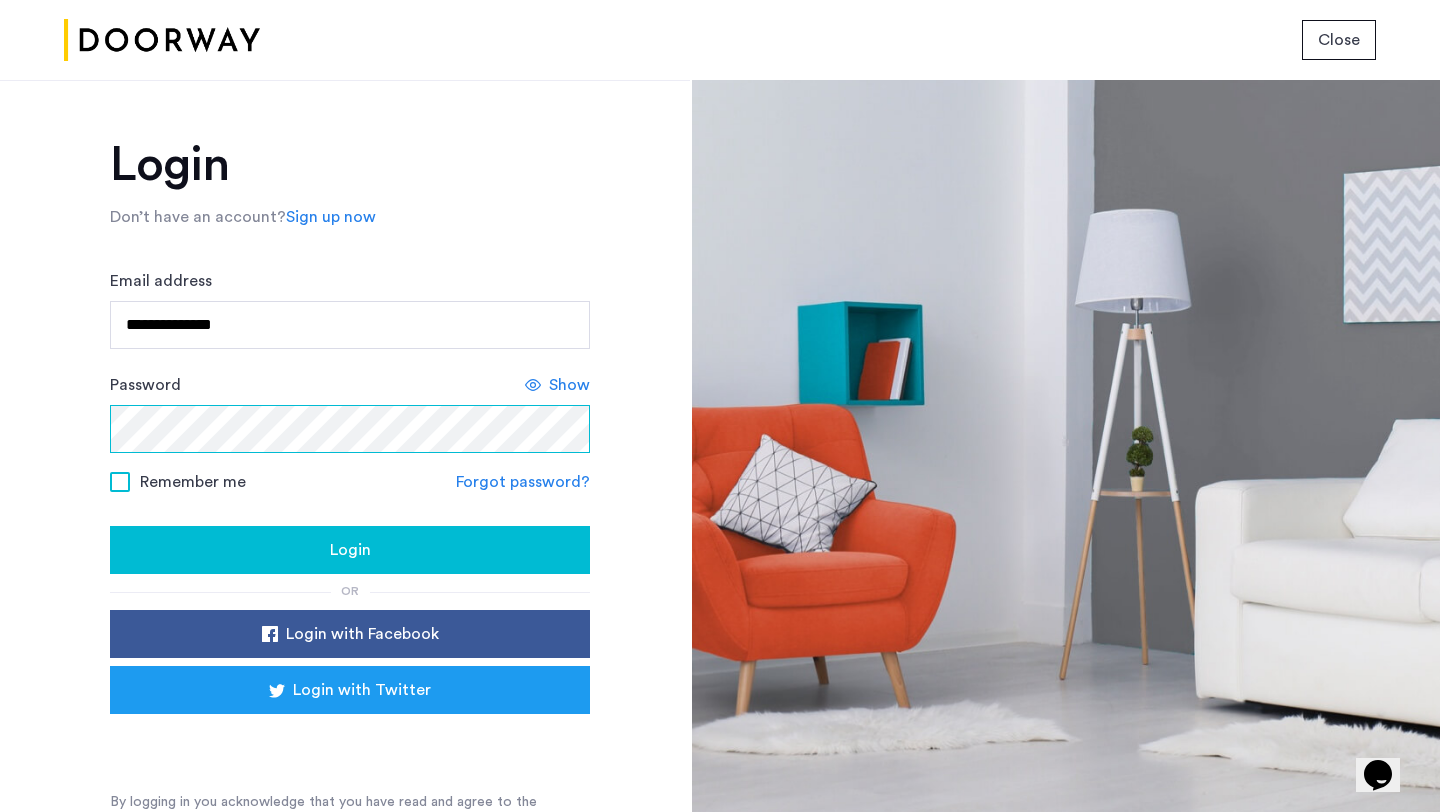 click on "Login" 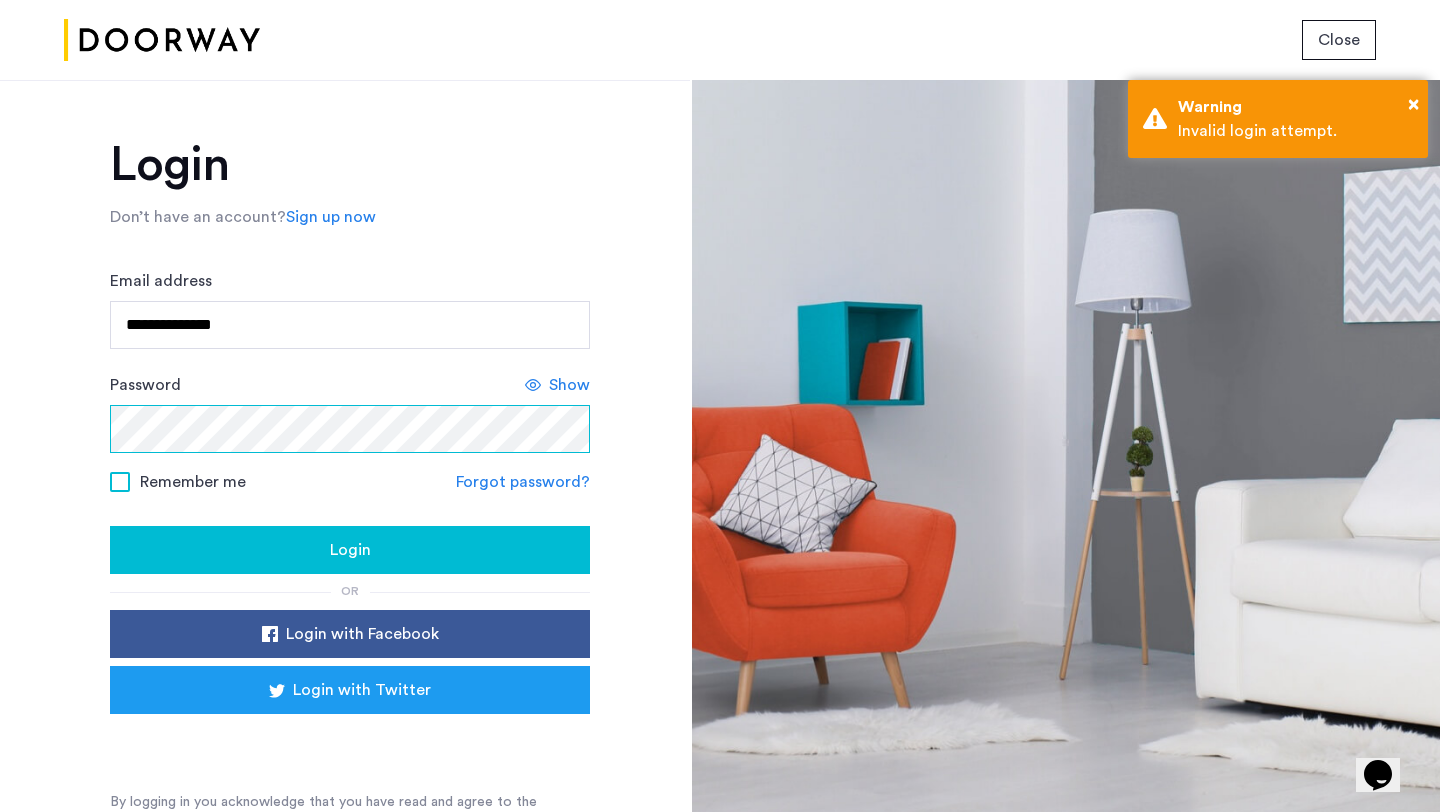 click on "**********" 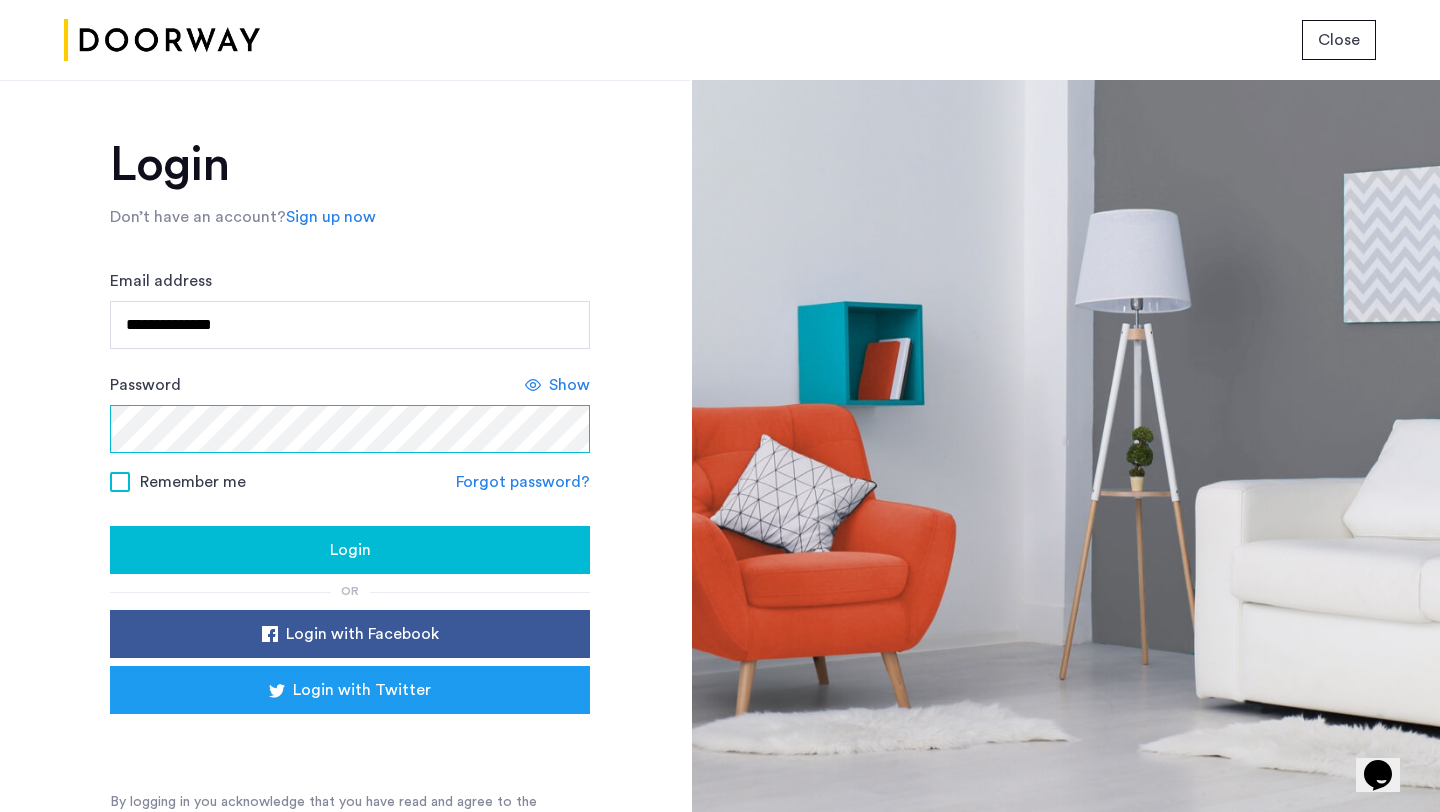 click on "Login" 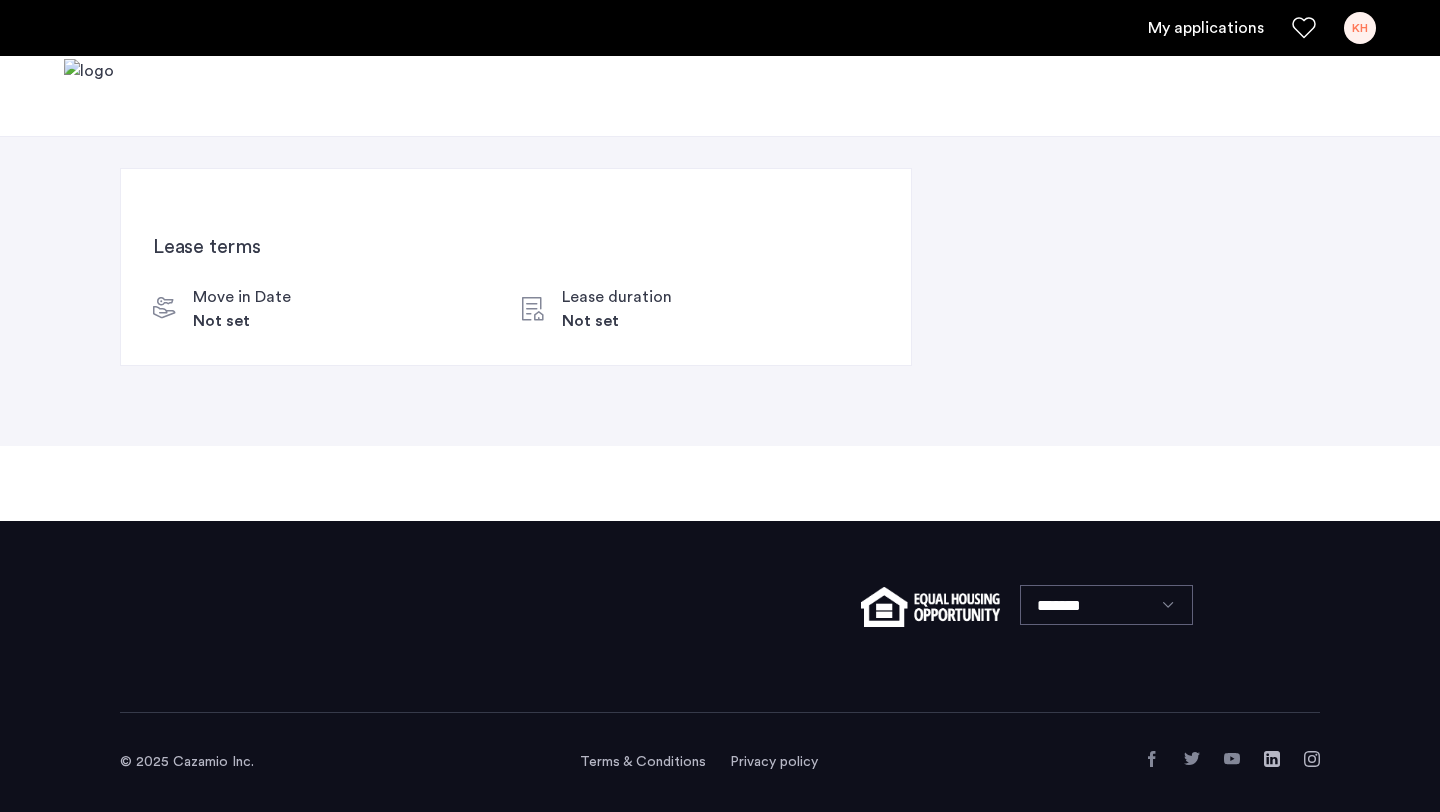 scroll, scrollTop: 0, scrollLeft: 0, axis: both 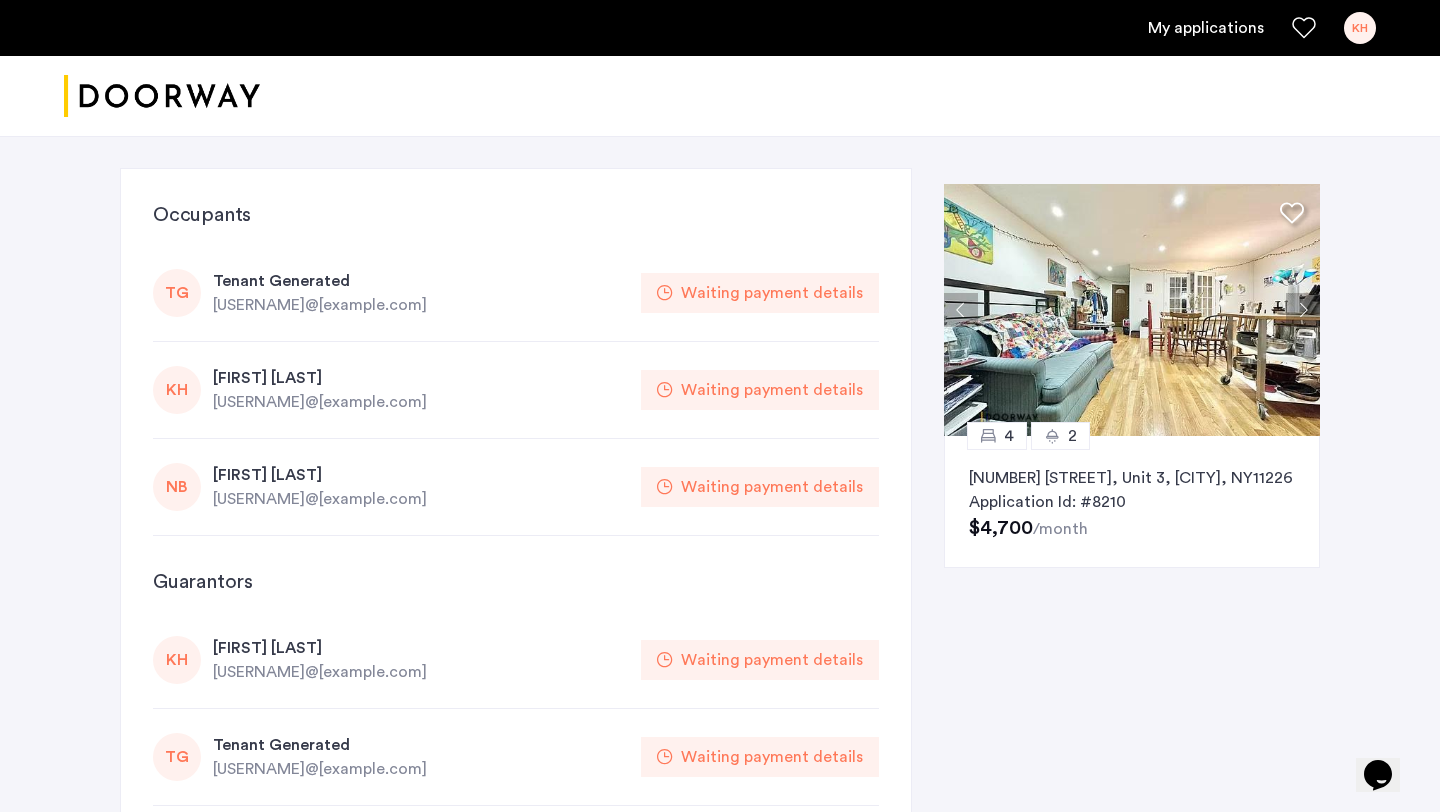 click on "[NUMBER] [STREET], Unit 3, [CITY] , [STATE]  [POSTAL_CODE]" 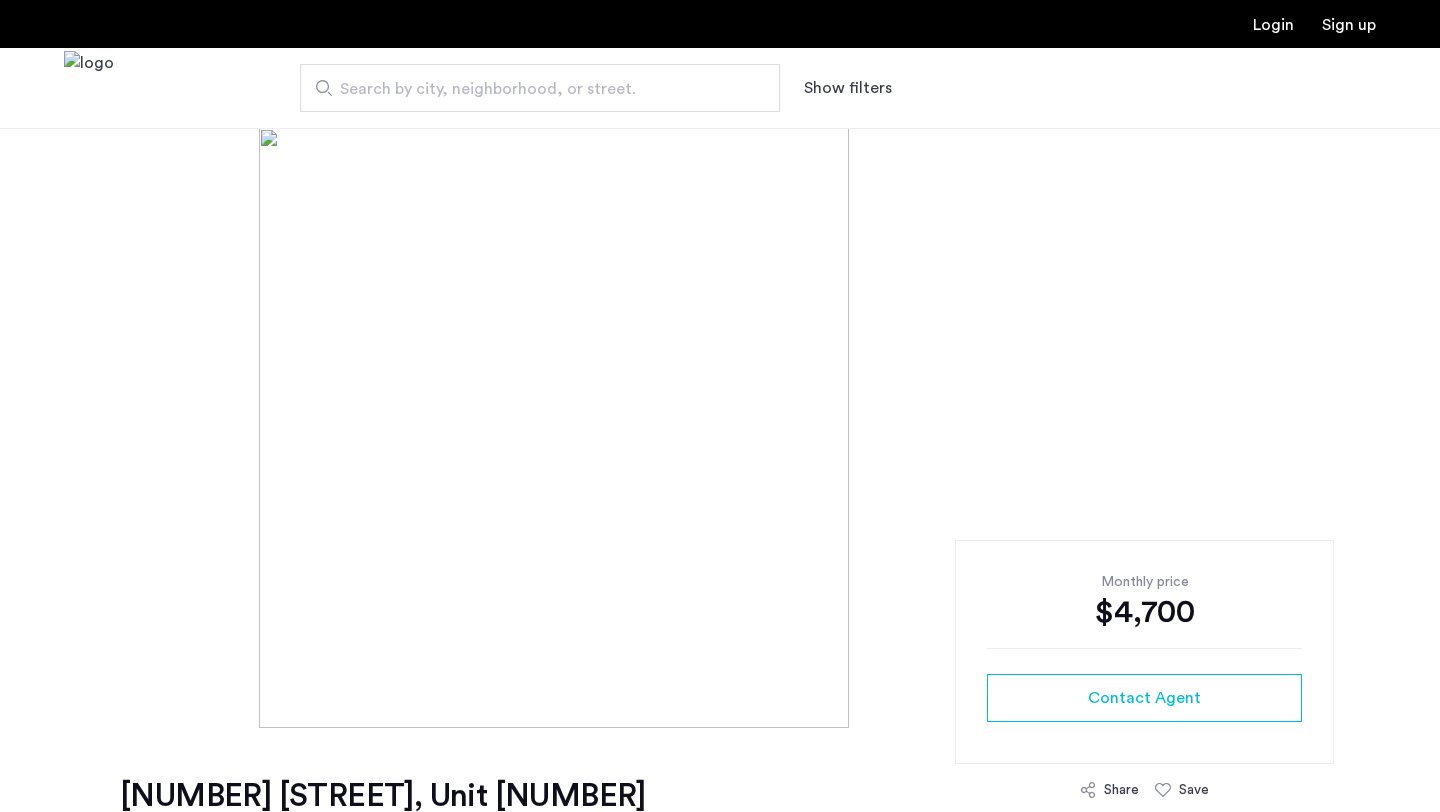 scroll, scrollTop: 0, scrollLeft: 0, axis: both 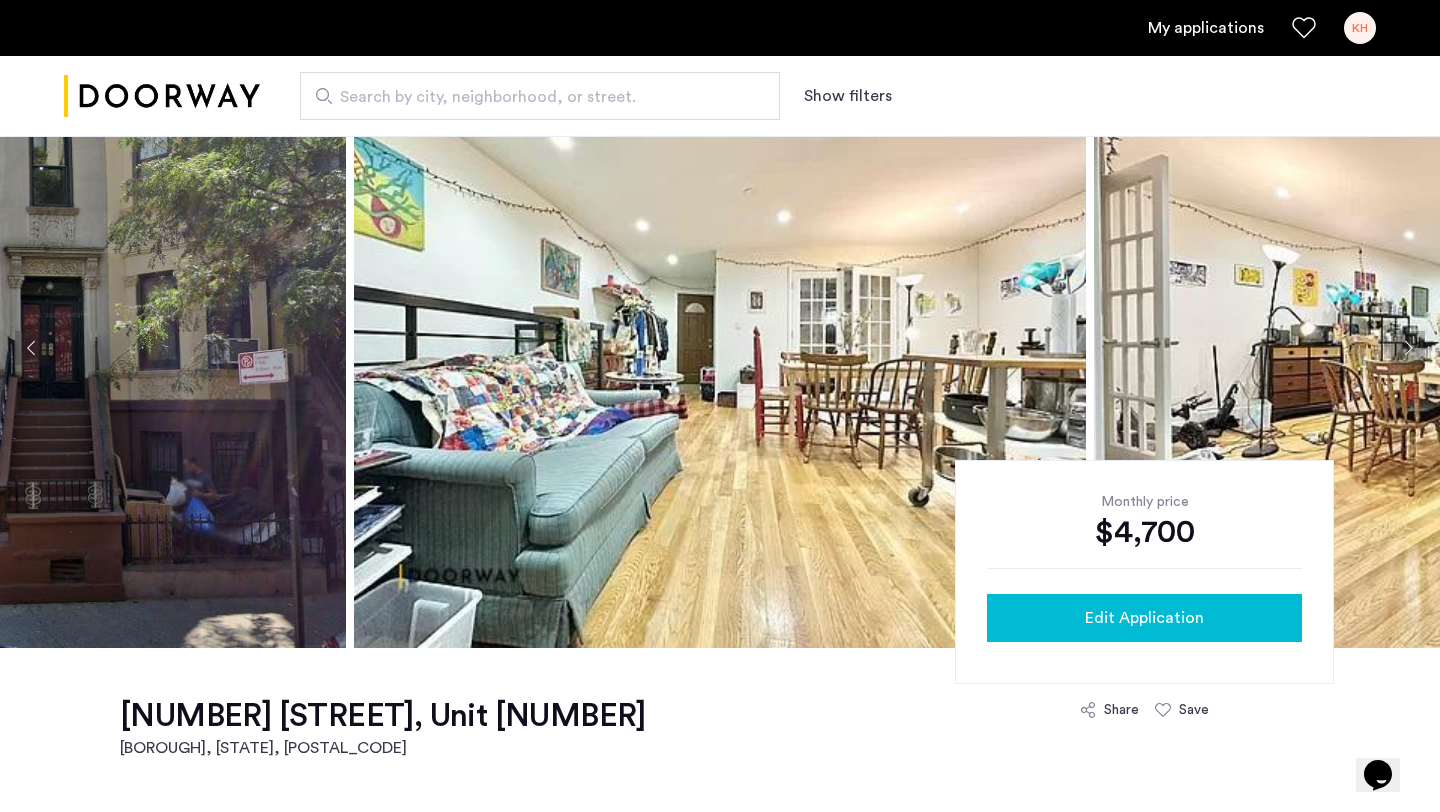 click on "Edit Application" 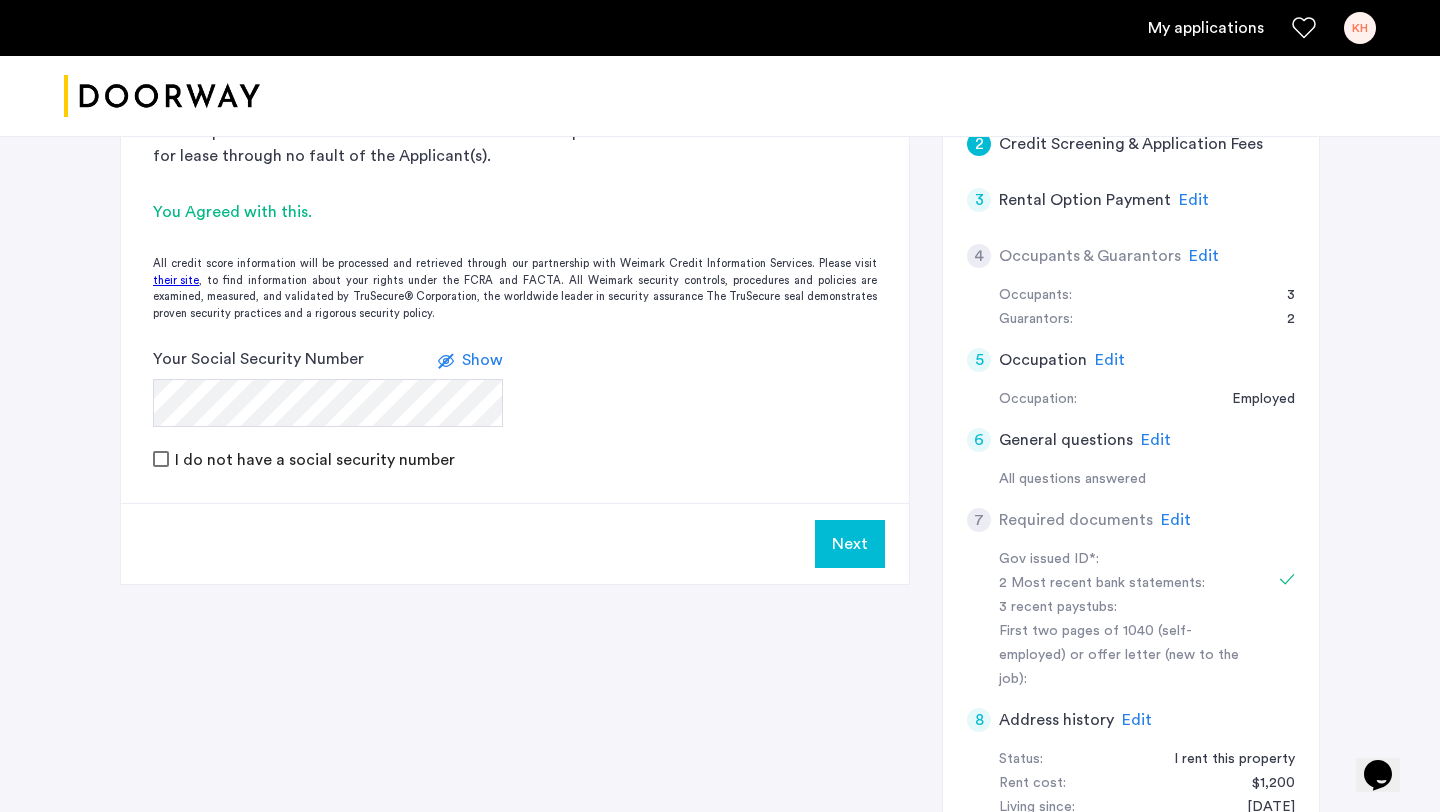 scroll, scrollTop: 488, scrollLeft: 0, axis: vertical 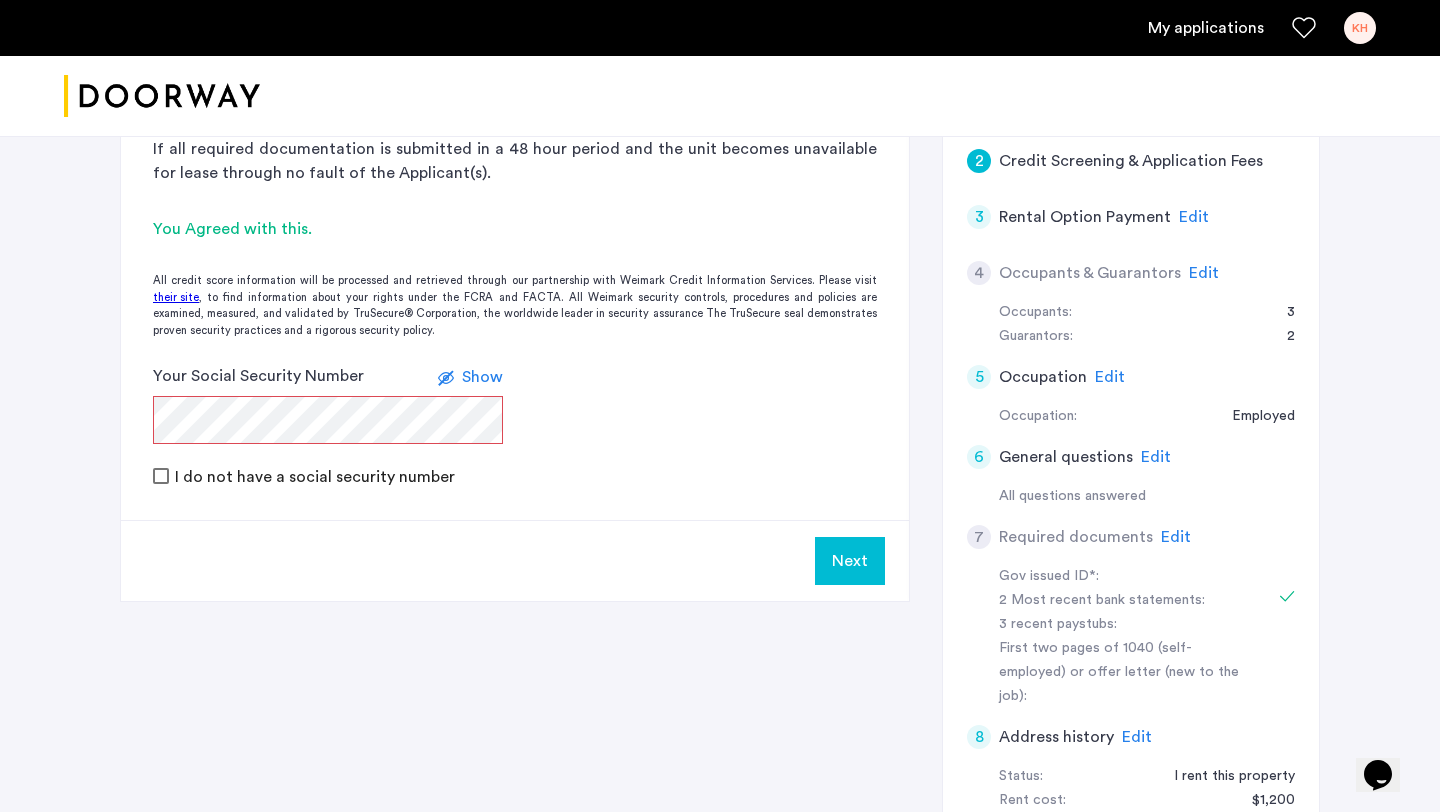 click on "Show" 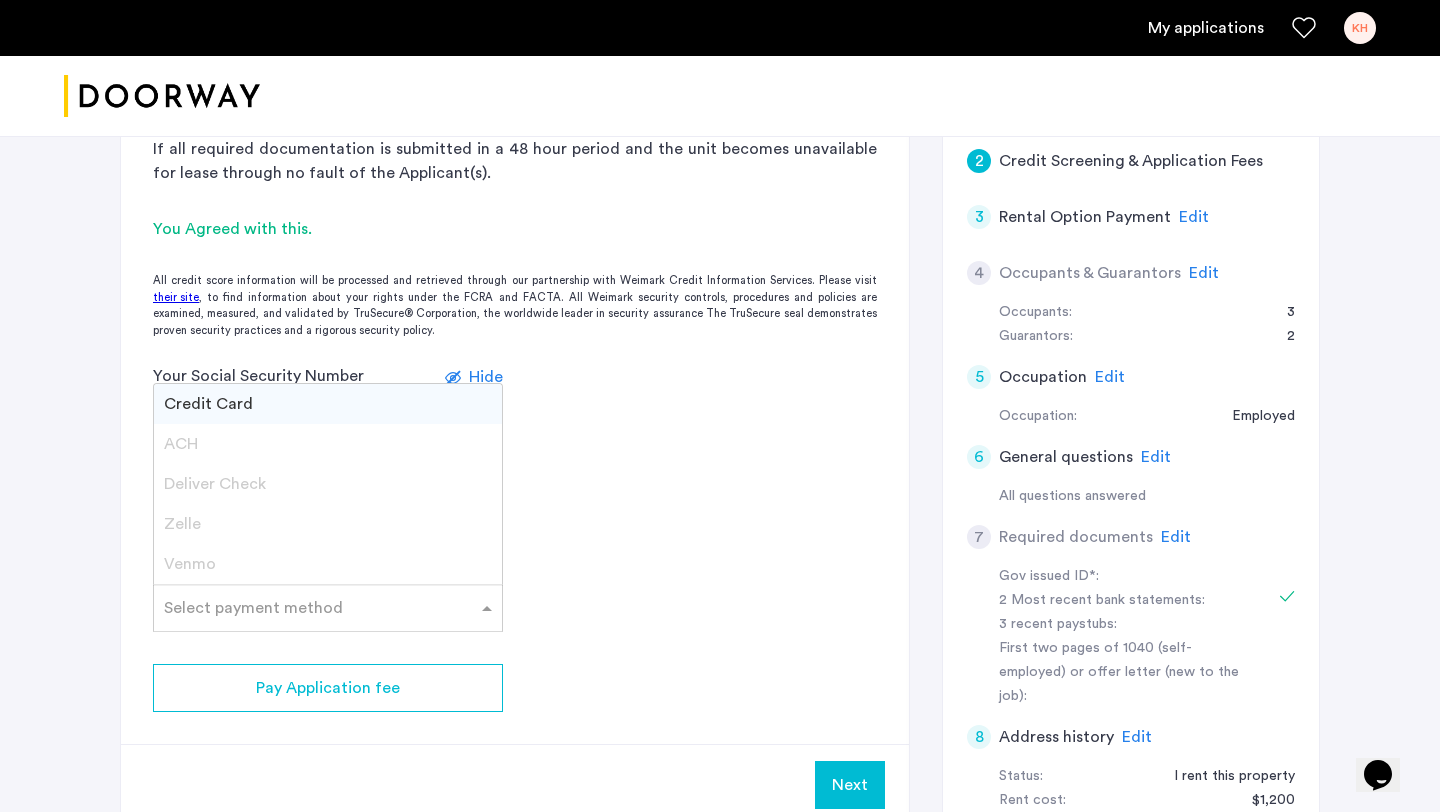 click 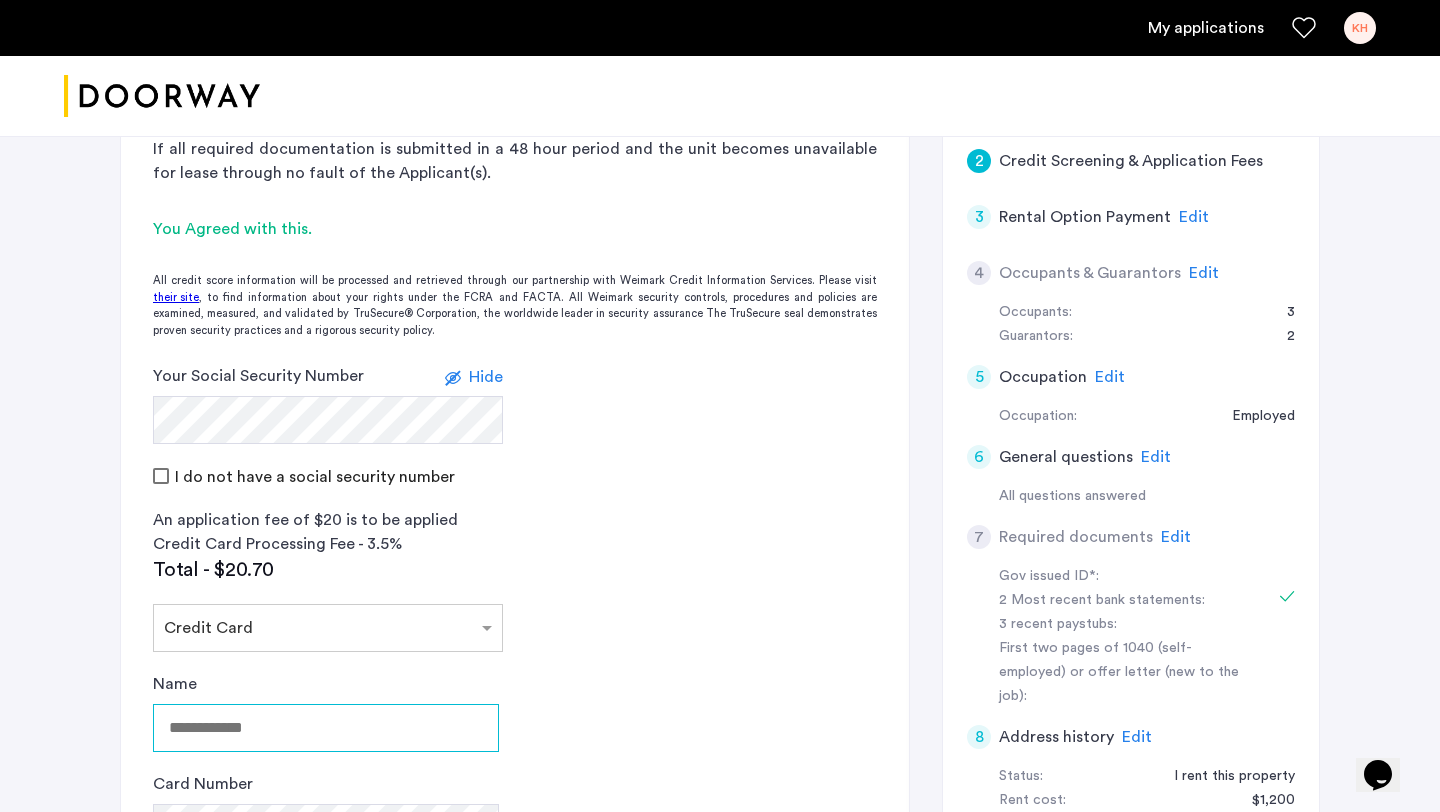 click on "Name" at bounding box center (326, 728) 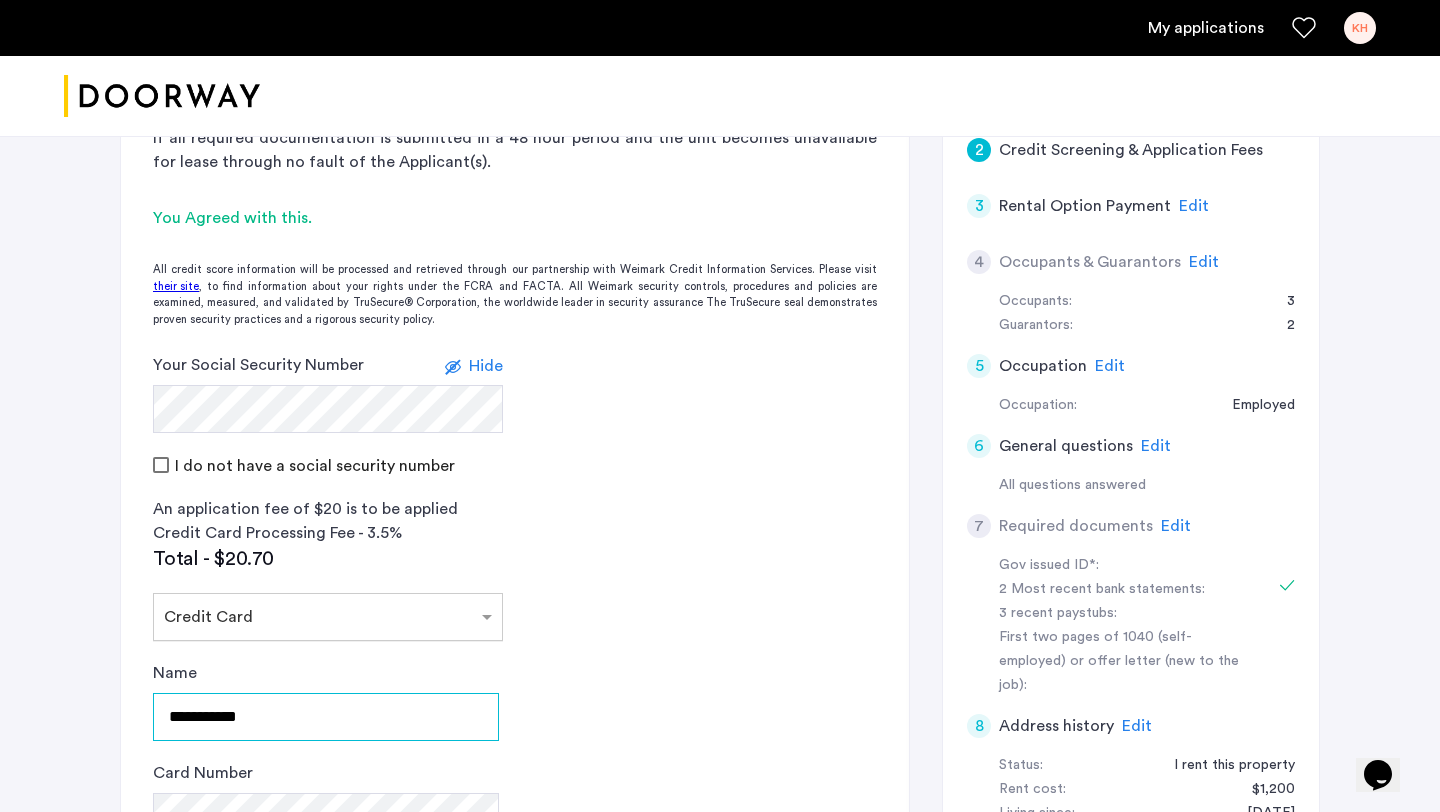 scroll, scrollTop: 742, scrollLeft: 0, axis: vertical 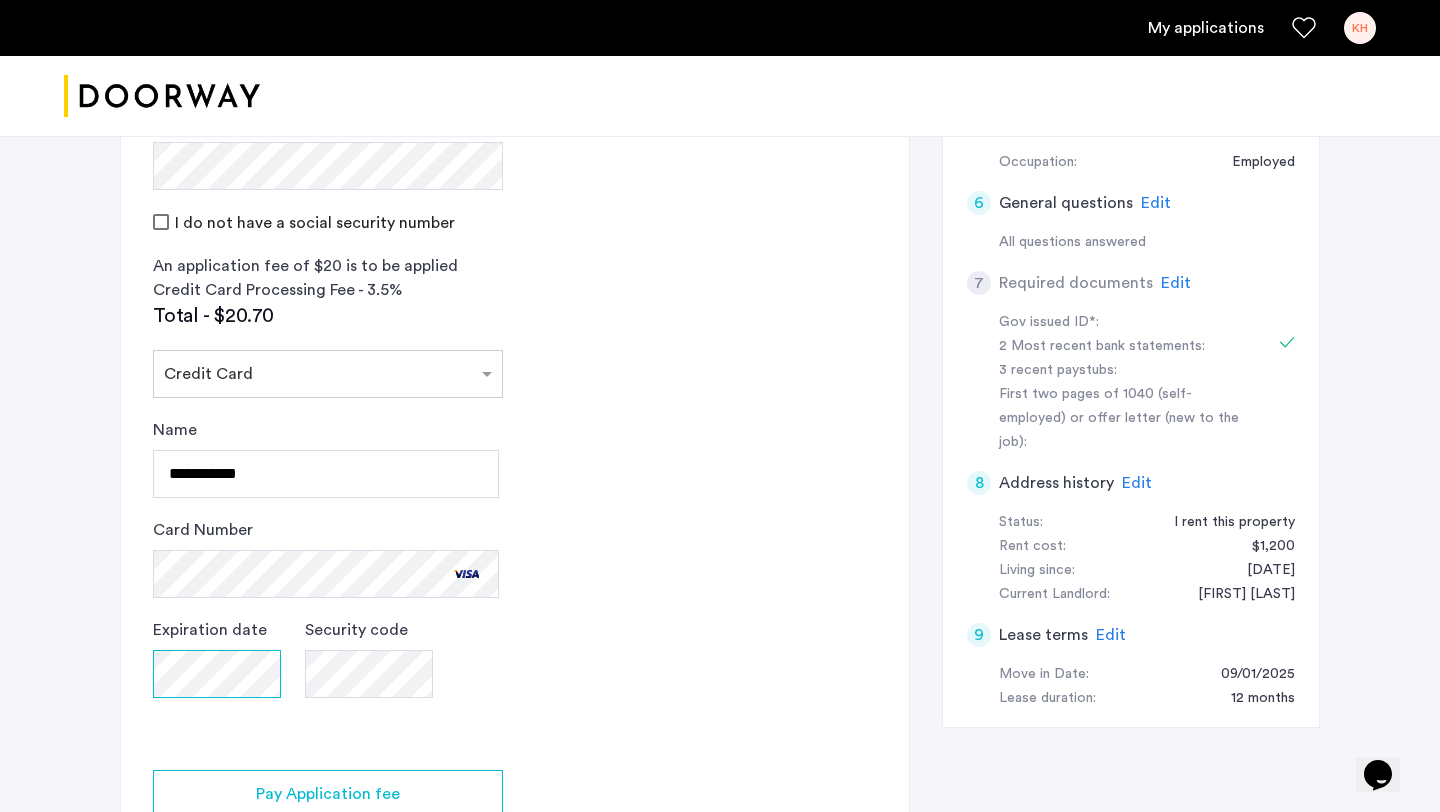 click on "Expiration date" 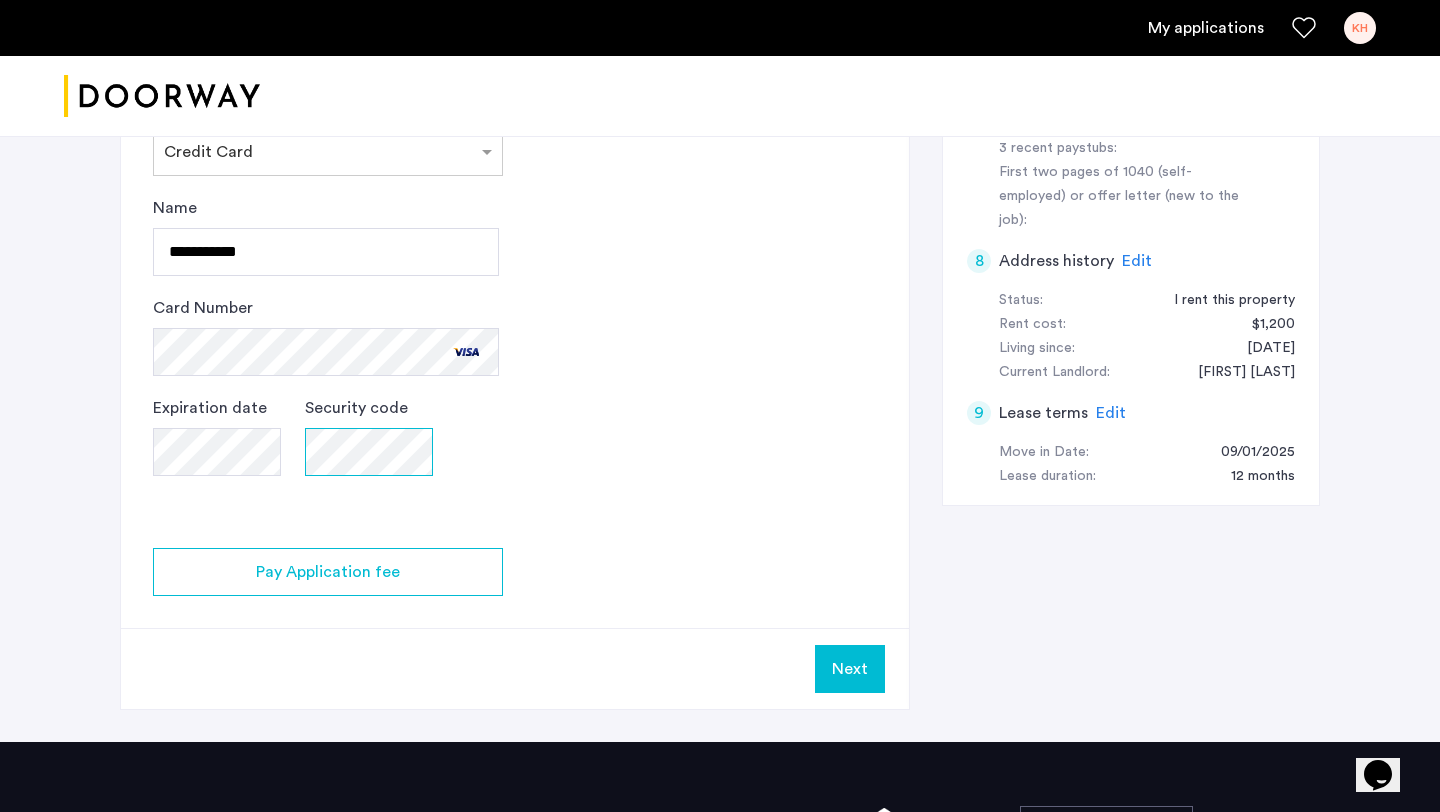 scroll, scrollTop: 999, scrollLeft: 0, axis: vertical 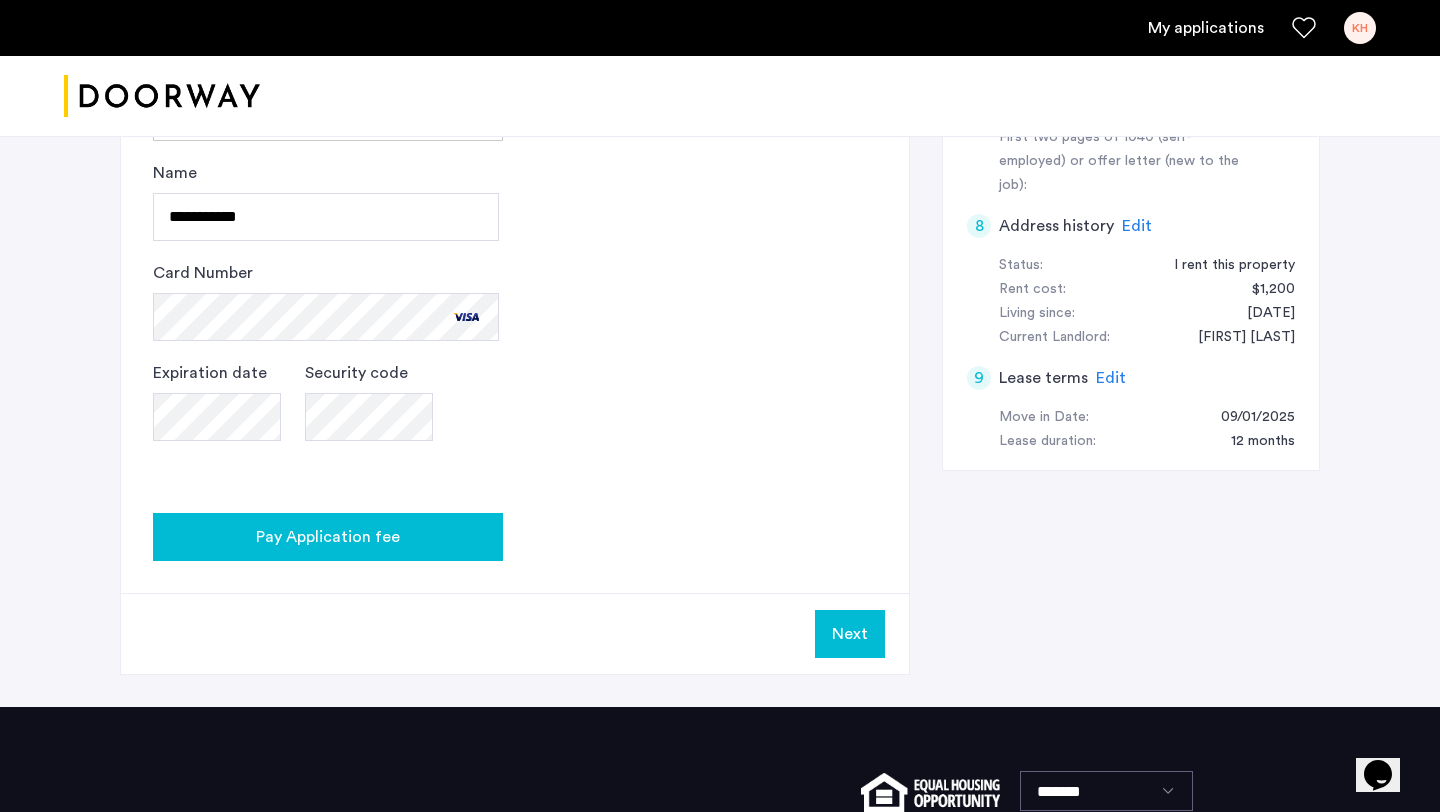 click on "Pay Application fee" 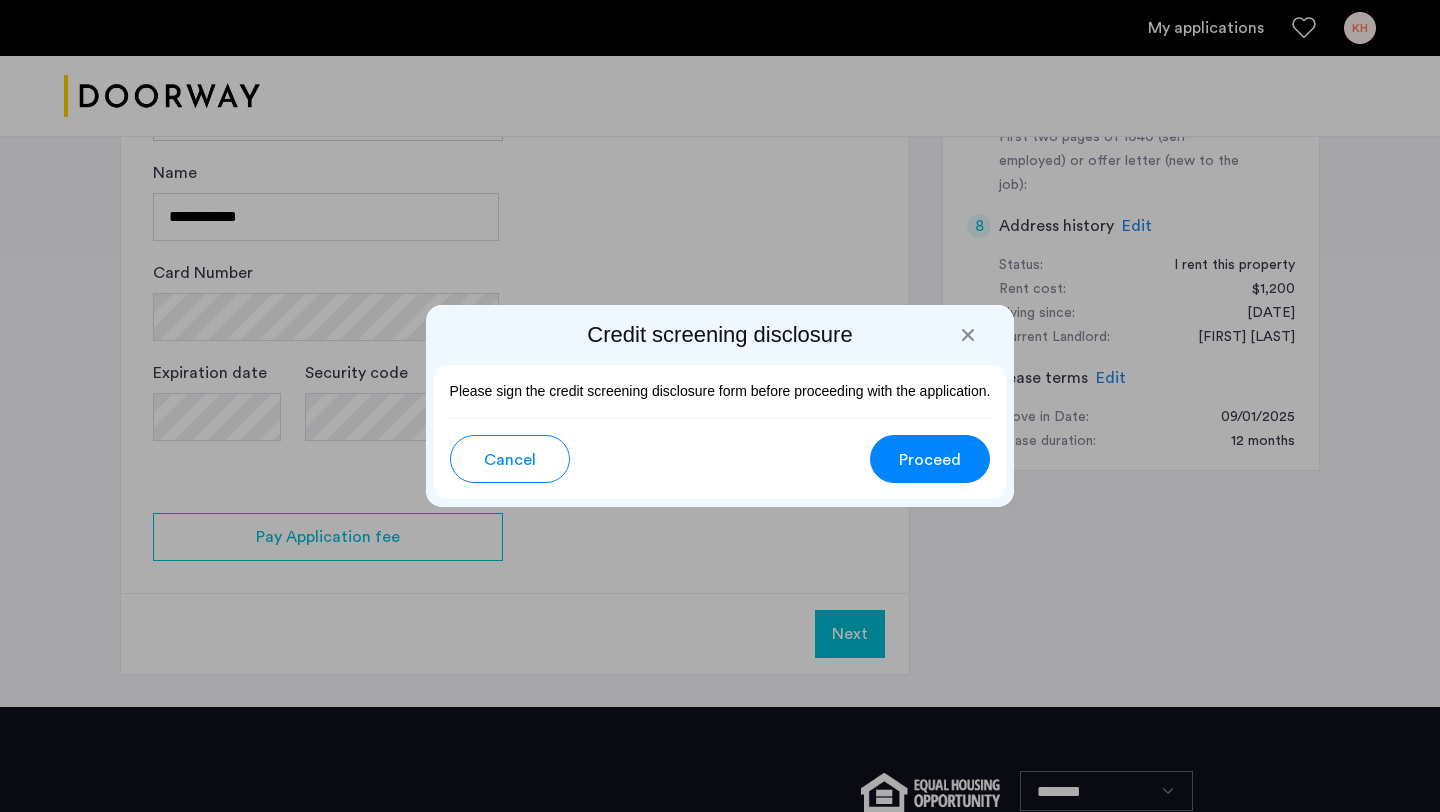 click at bounding box center [968, 335] 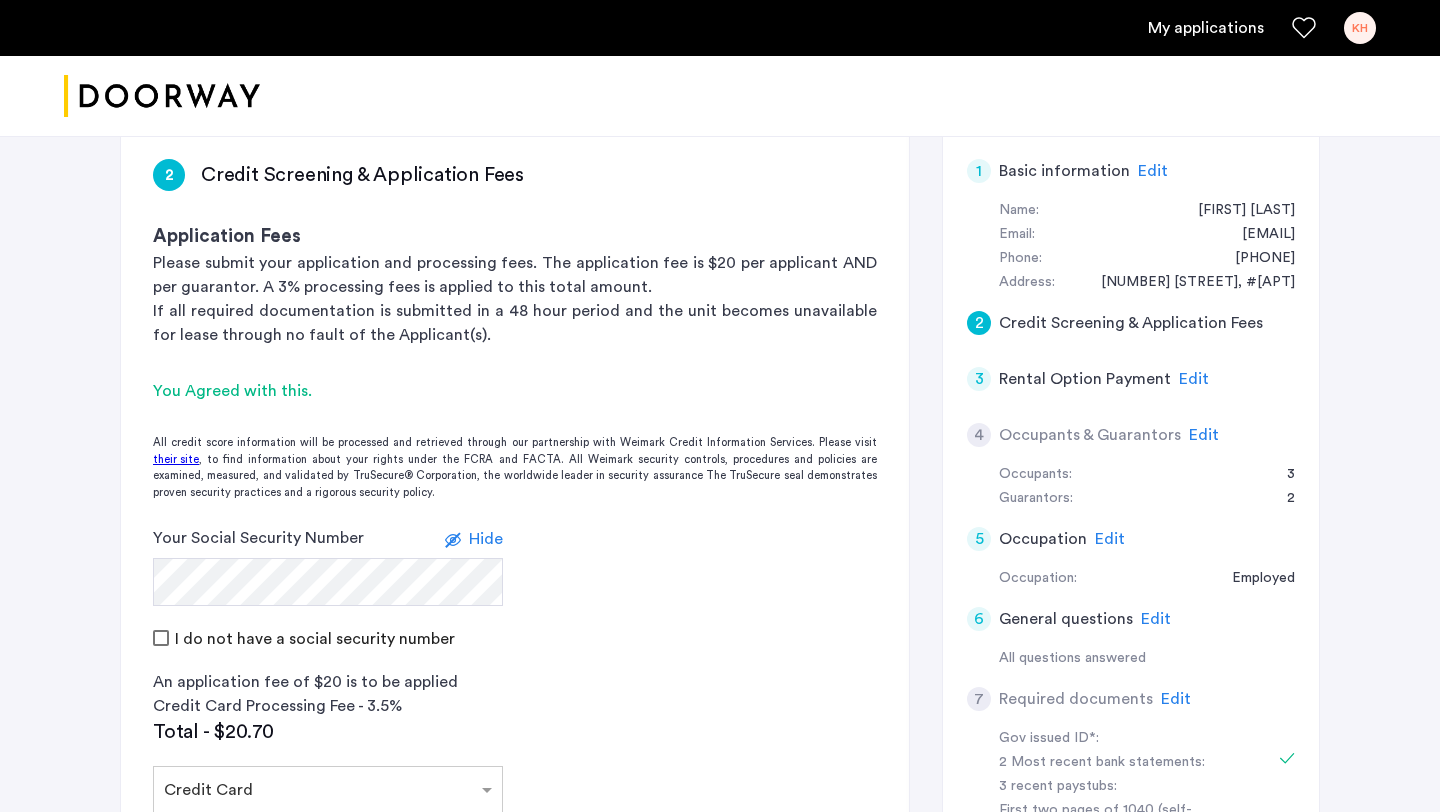 scroll, scrollTop: 295, scrollLeft: 0, axis: vertical 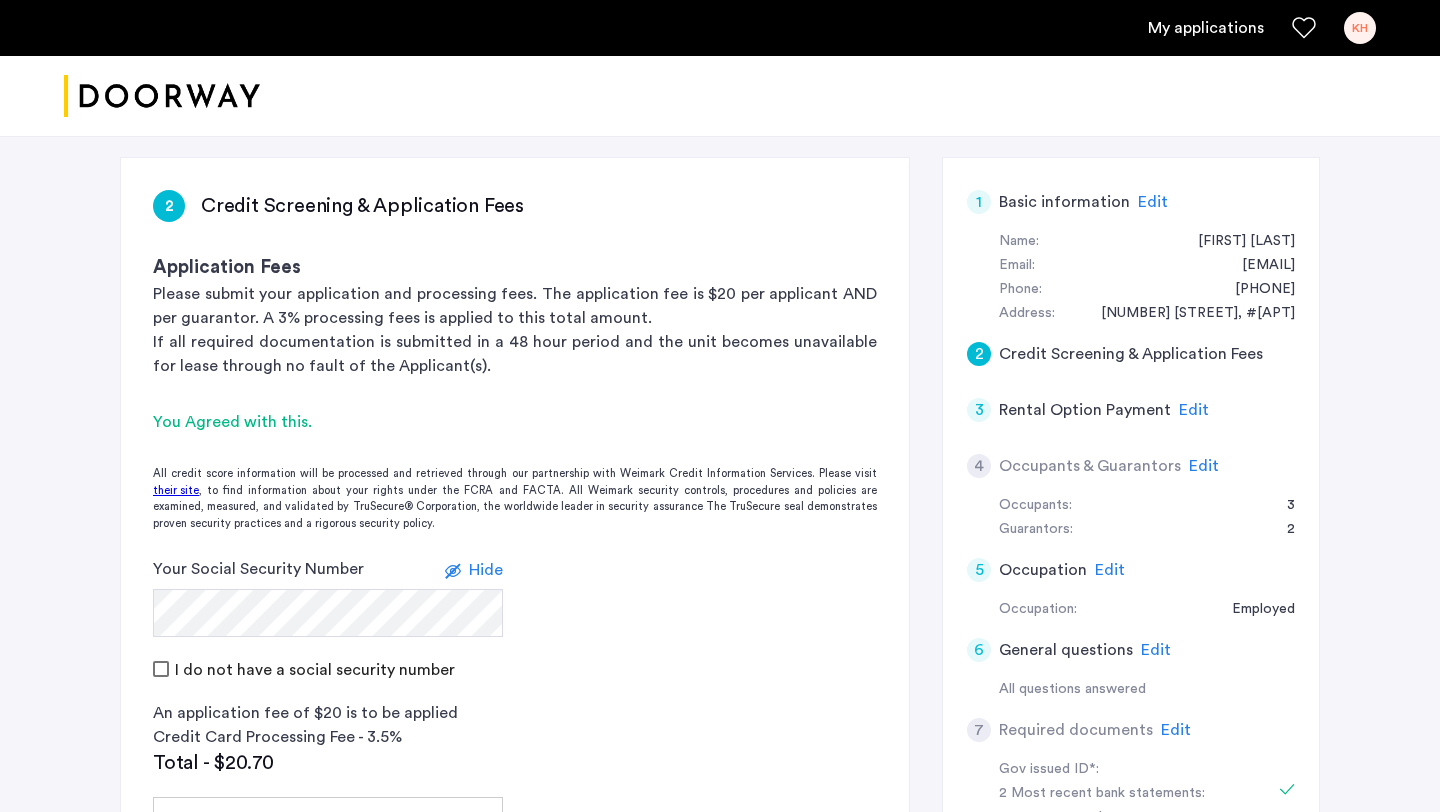 click on "You Agreed with this." 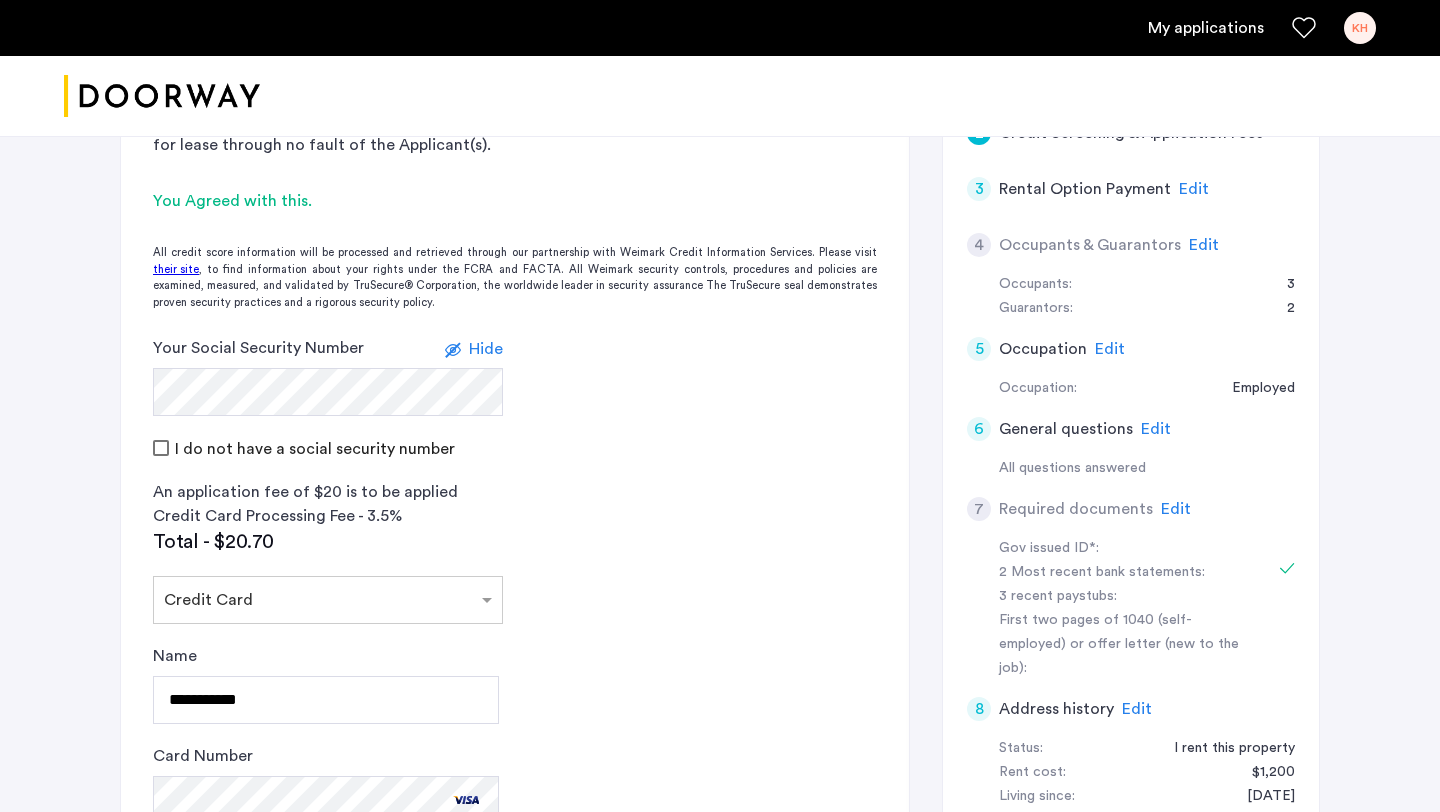 scroll, scrollTop: 477, scrollLeft: 0, axis: vertical 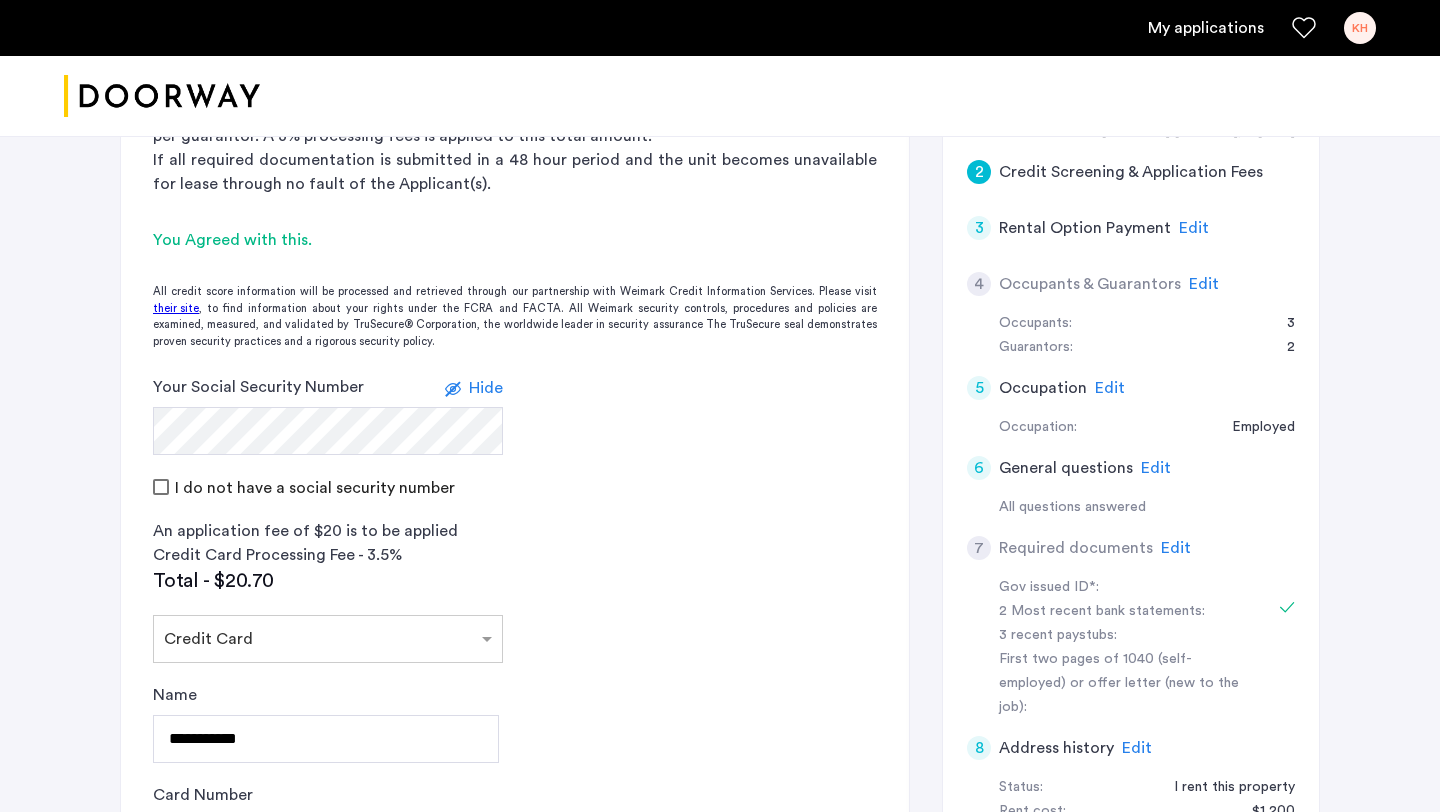 click on "their site" 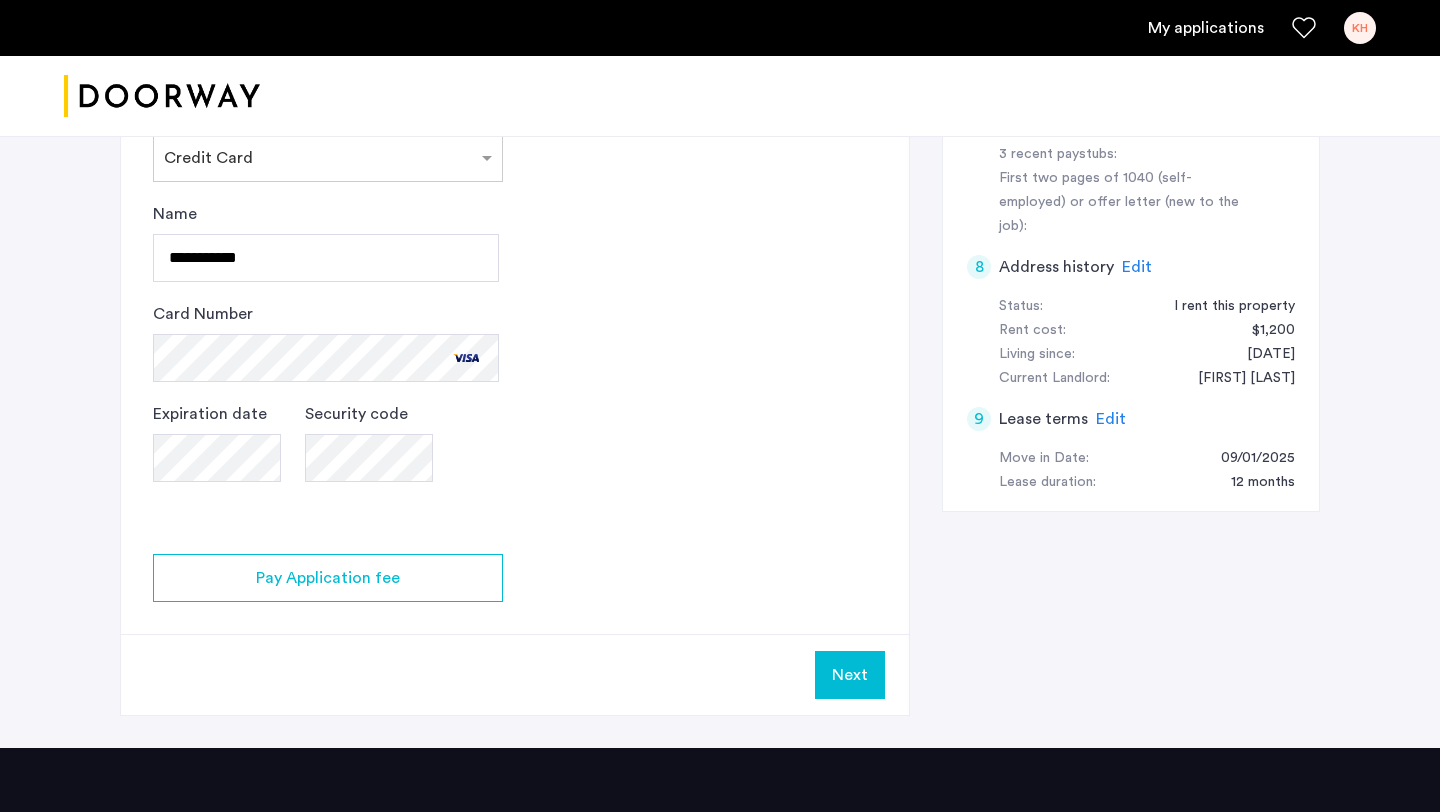 scroll, scrollTop: 1019, scrollLeft: 0, axis: vertical 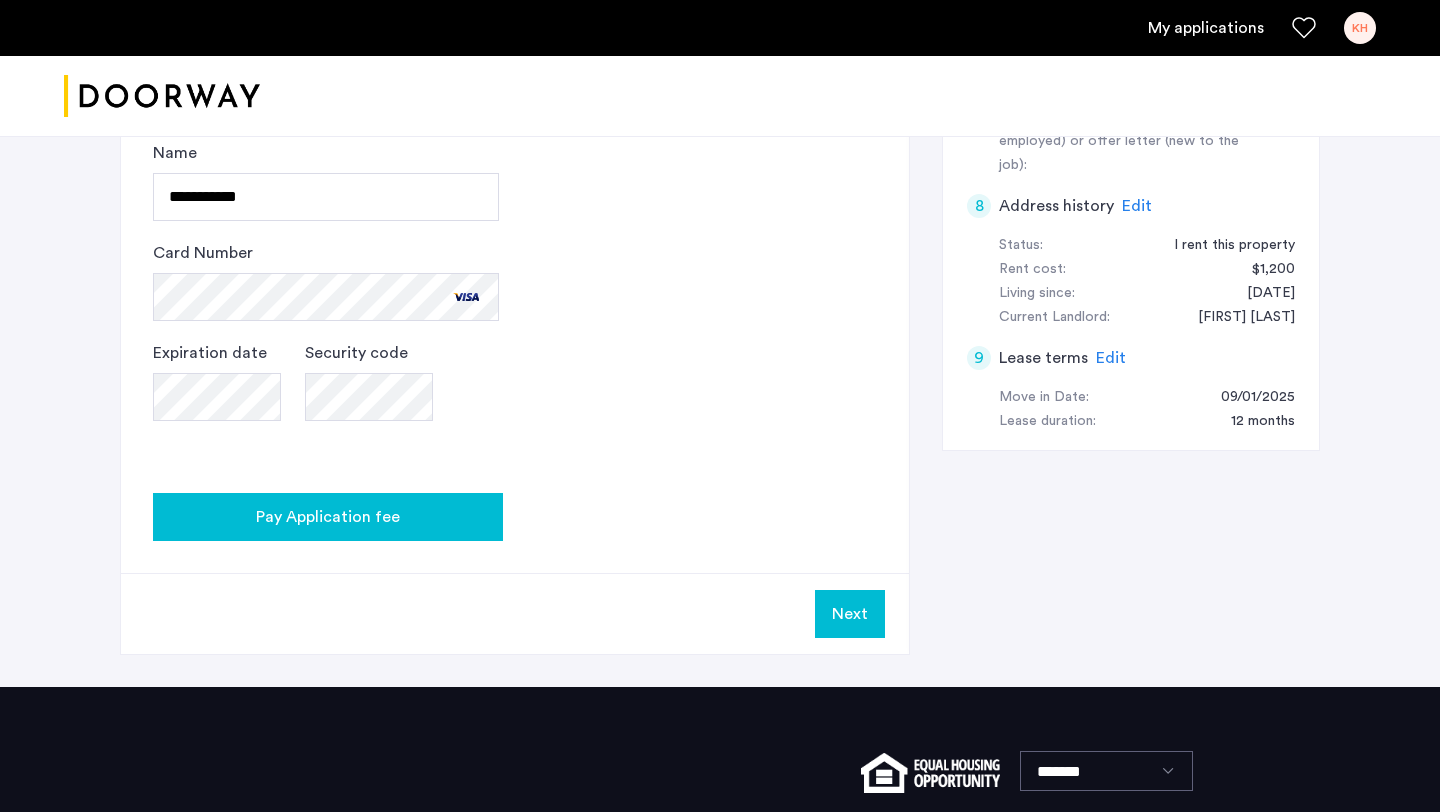 click on "Pay Application fee" 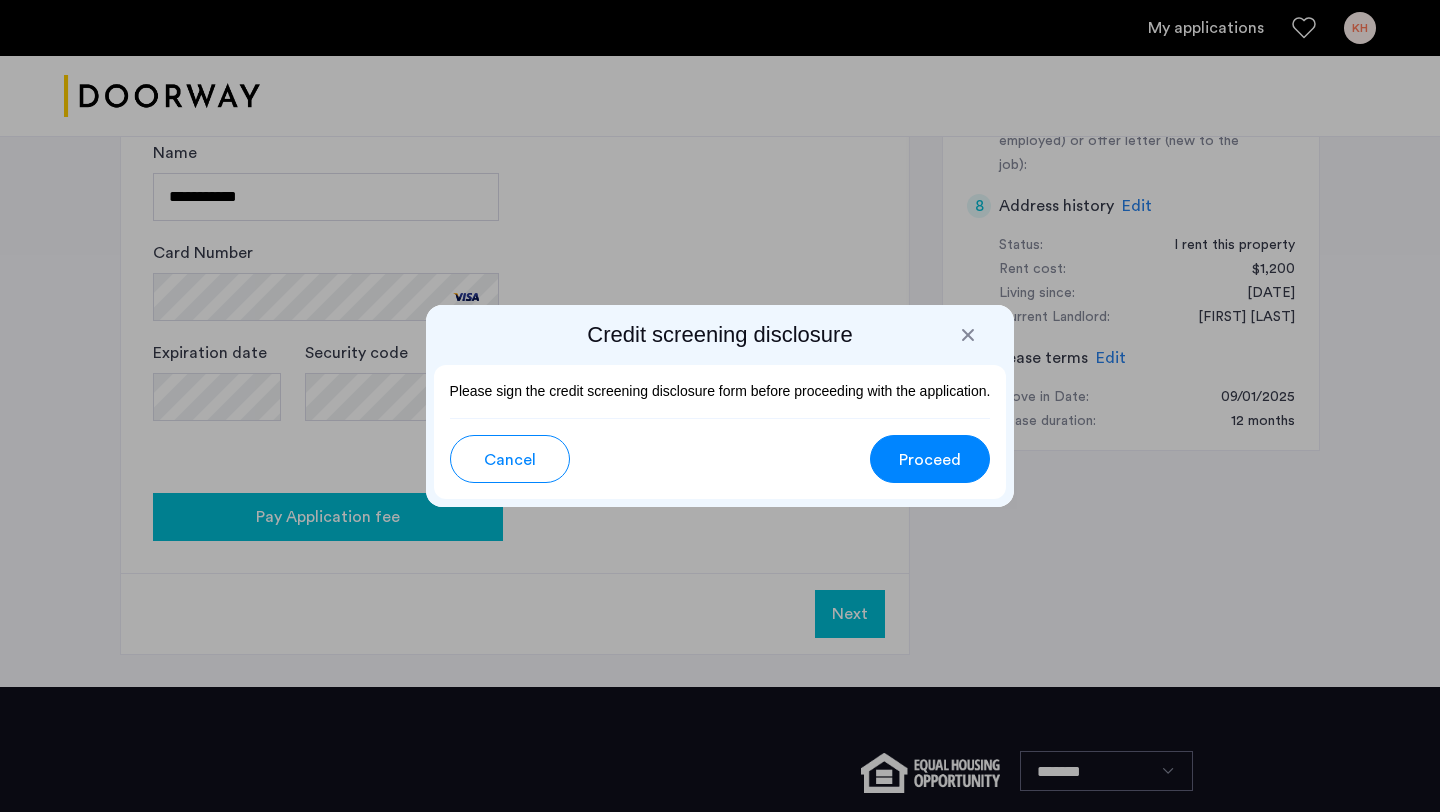 scroll, scrollTop: 0, scrollLeft: 0, axis: both 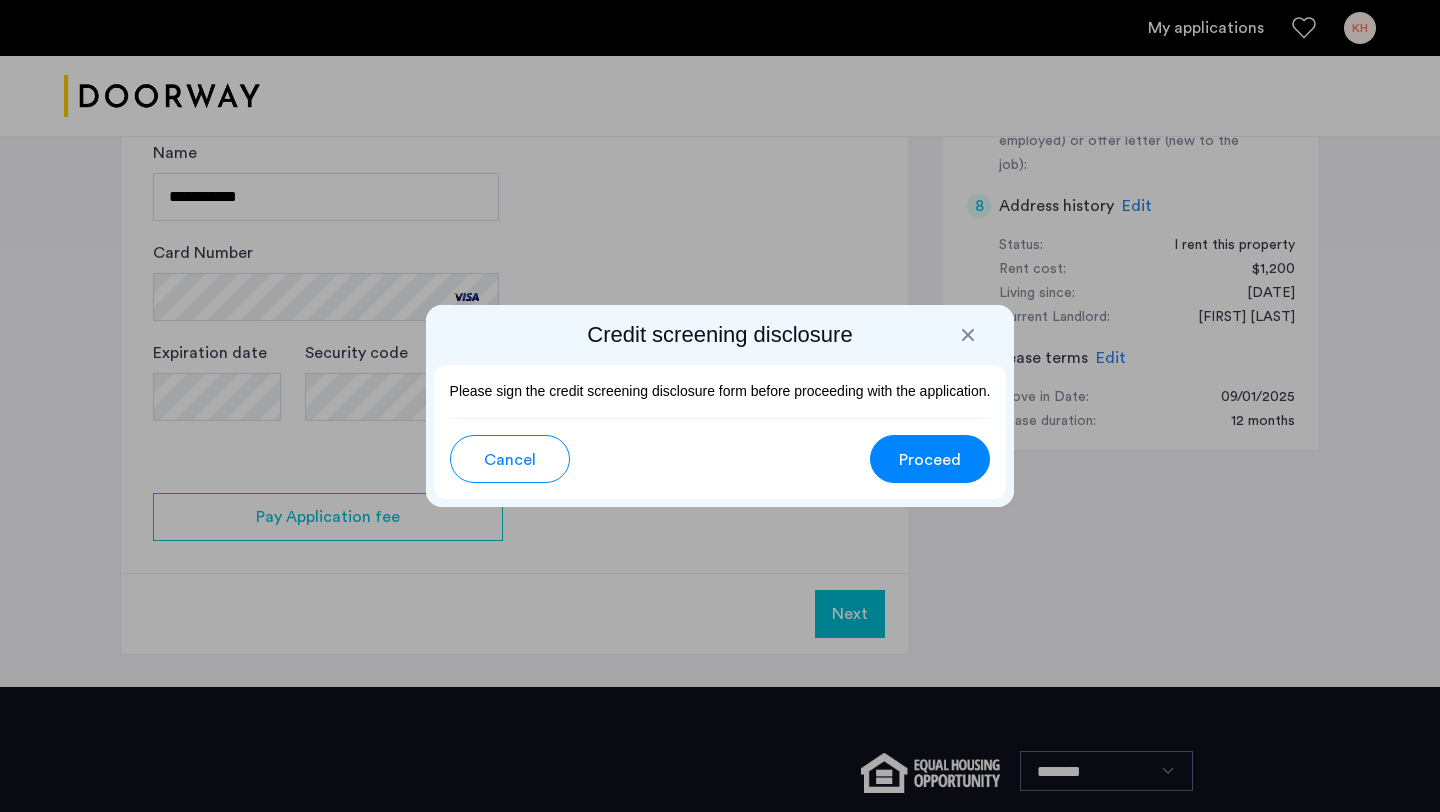 click on "Proceed" at bounding box center [930, 460] 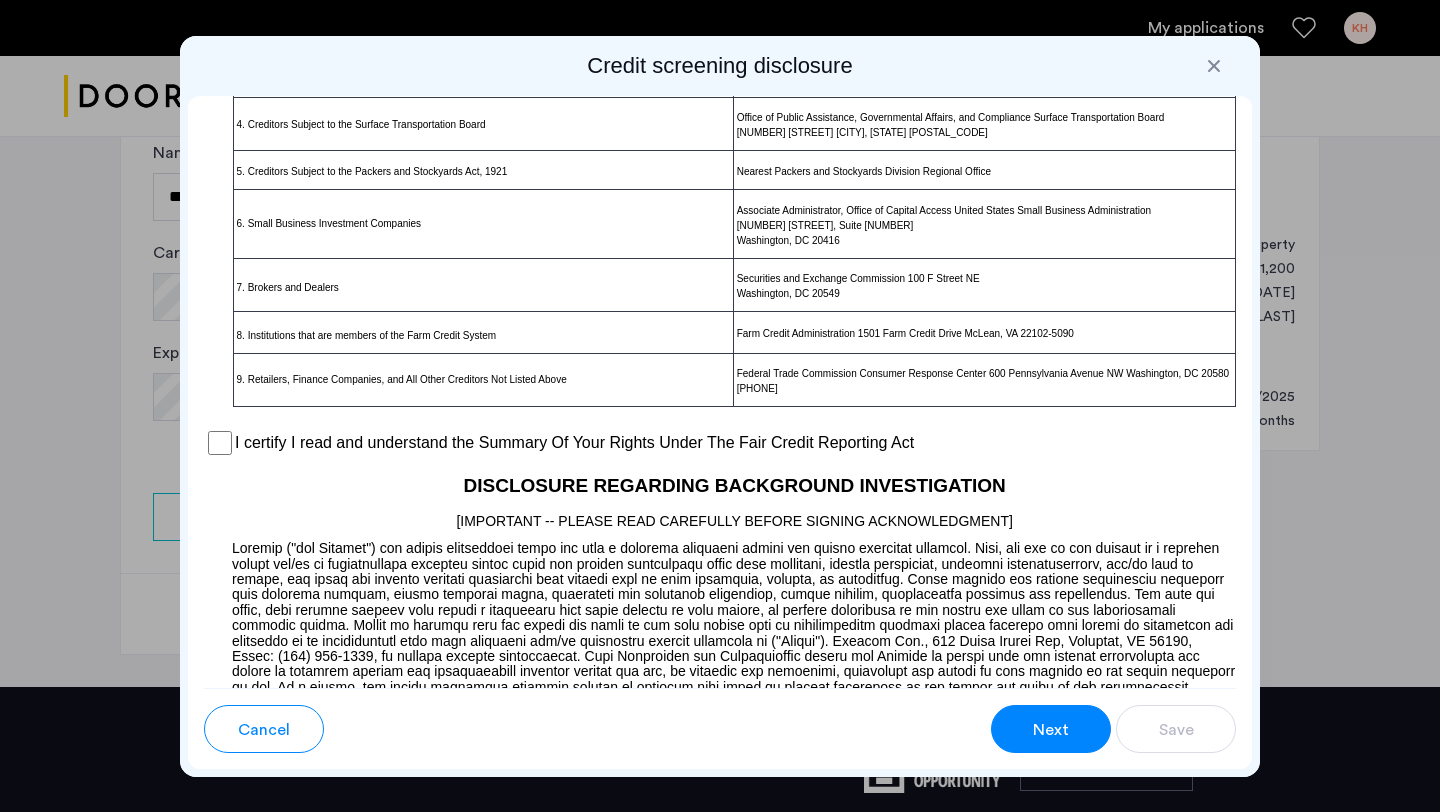 scroll, scrollTop: 1502, scrollLeft: 0, axis: vertical 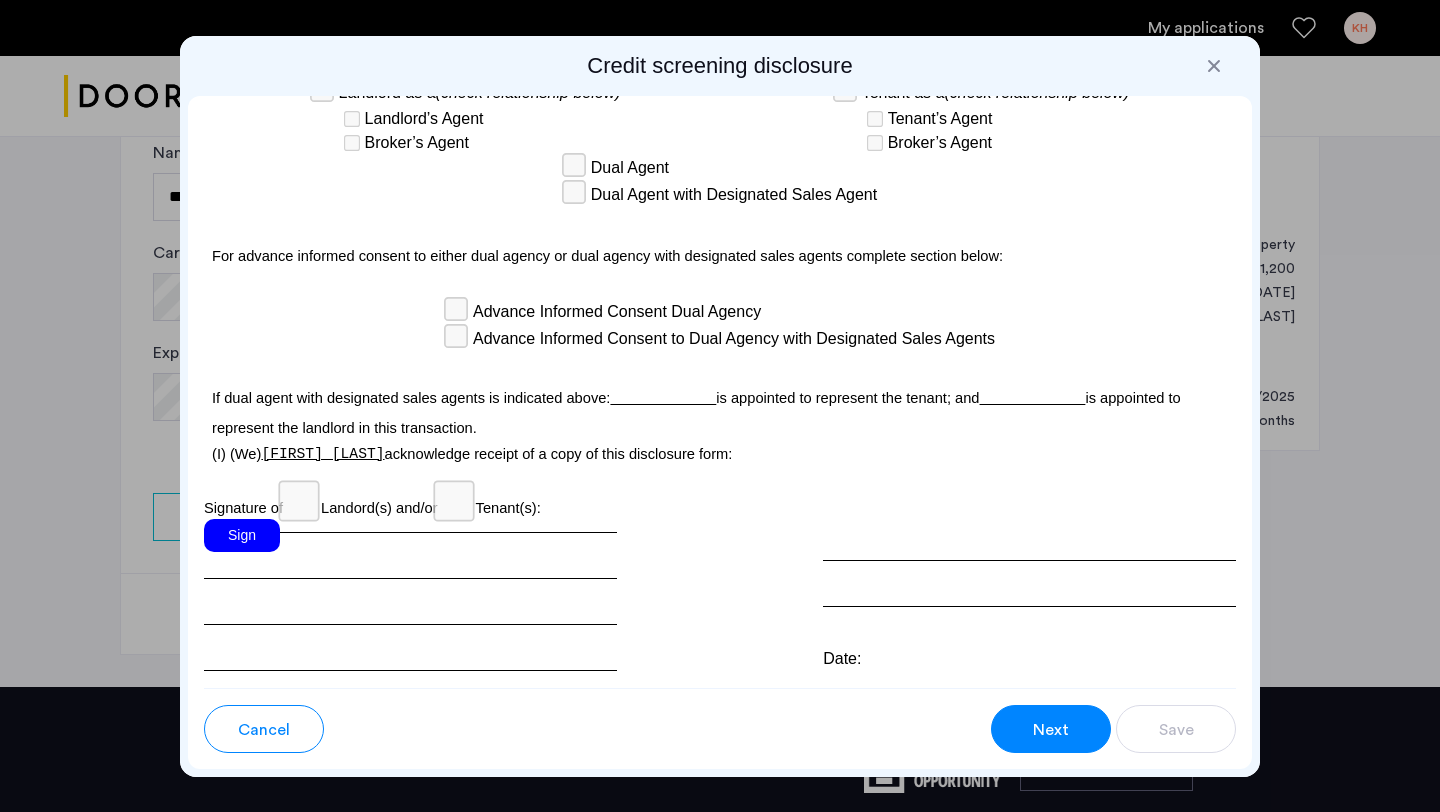 click on "Sign" at bounding box center (242, 535) 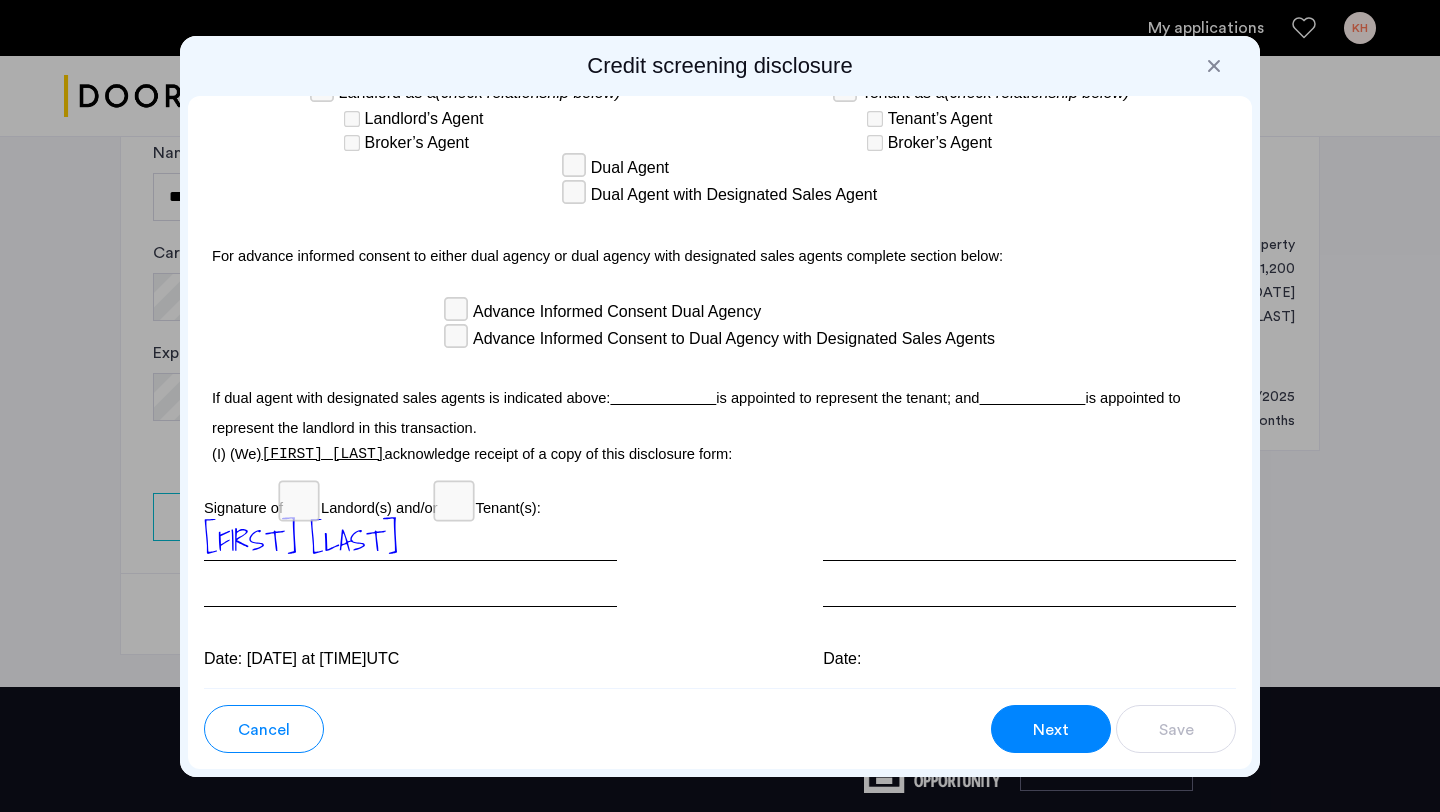 click at bounding box center [1029, 563] 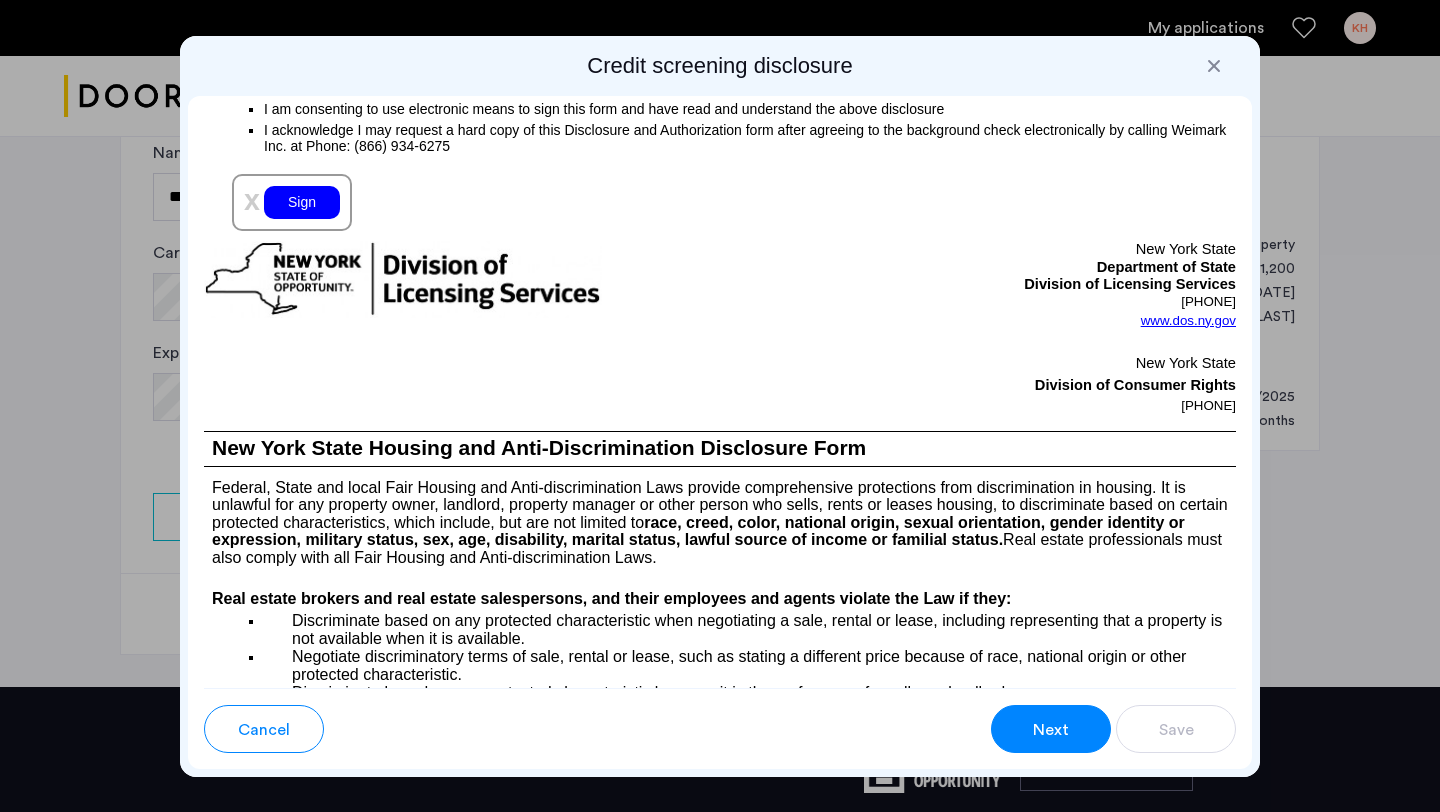 scroll, scrollTop: 2223, scrollLeft: 0, axis: vertical 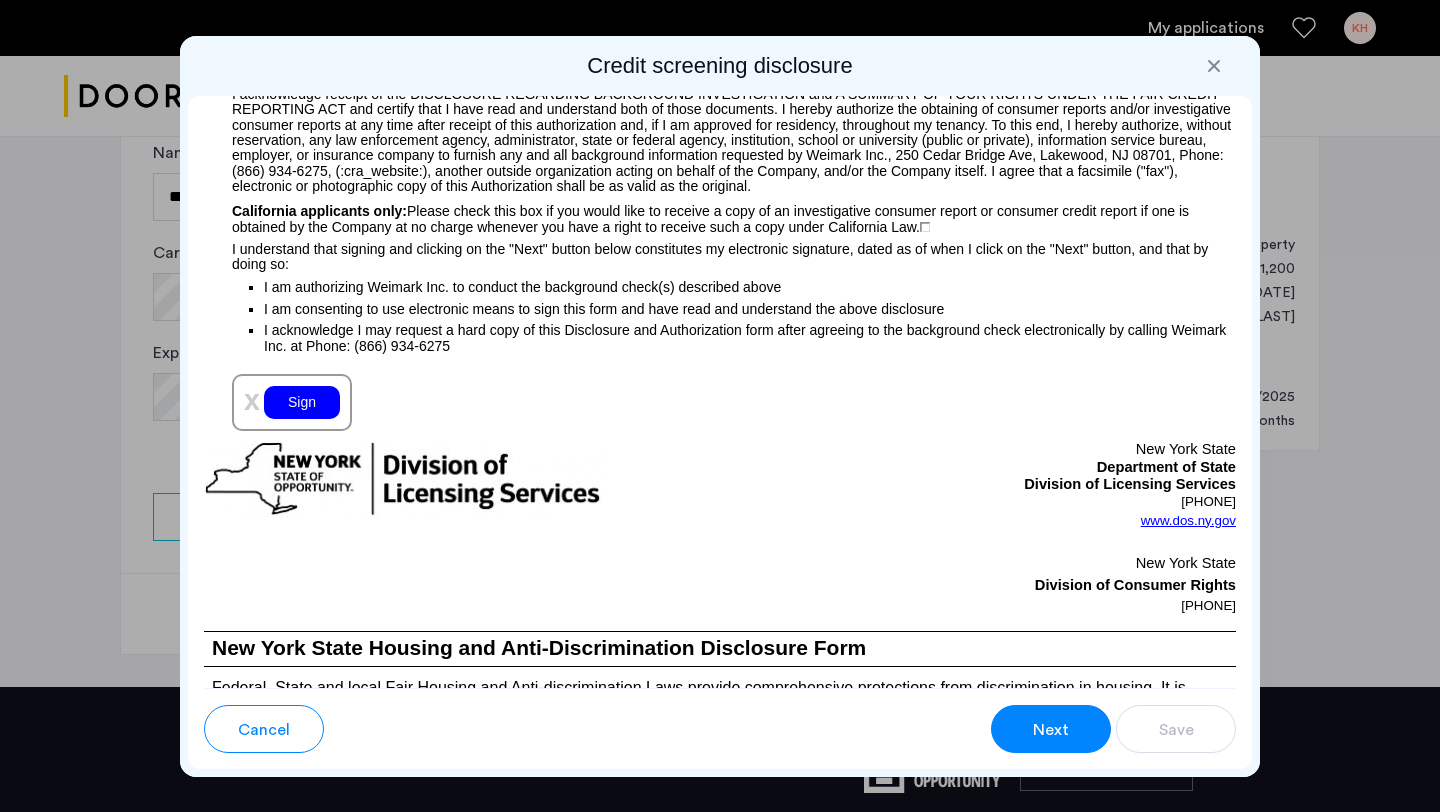 click on "Sign" at bounding box center (302, 402) 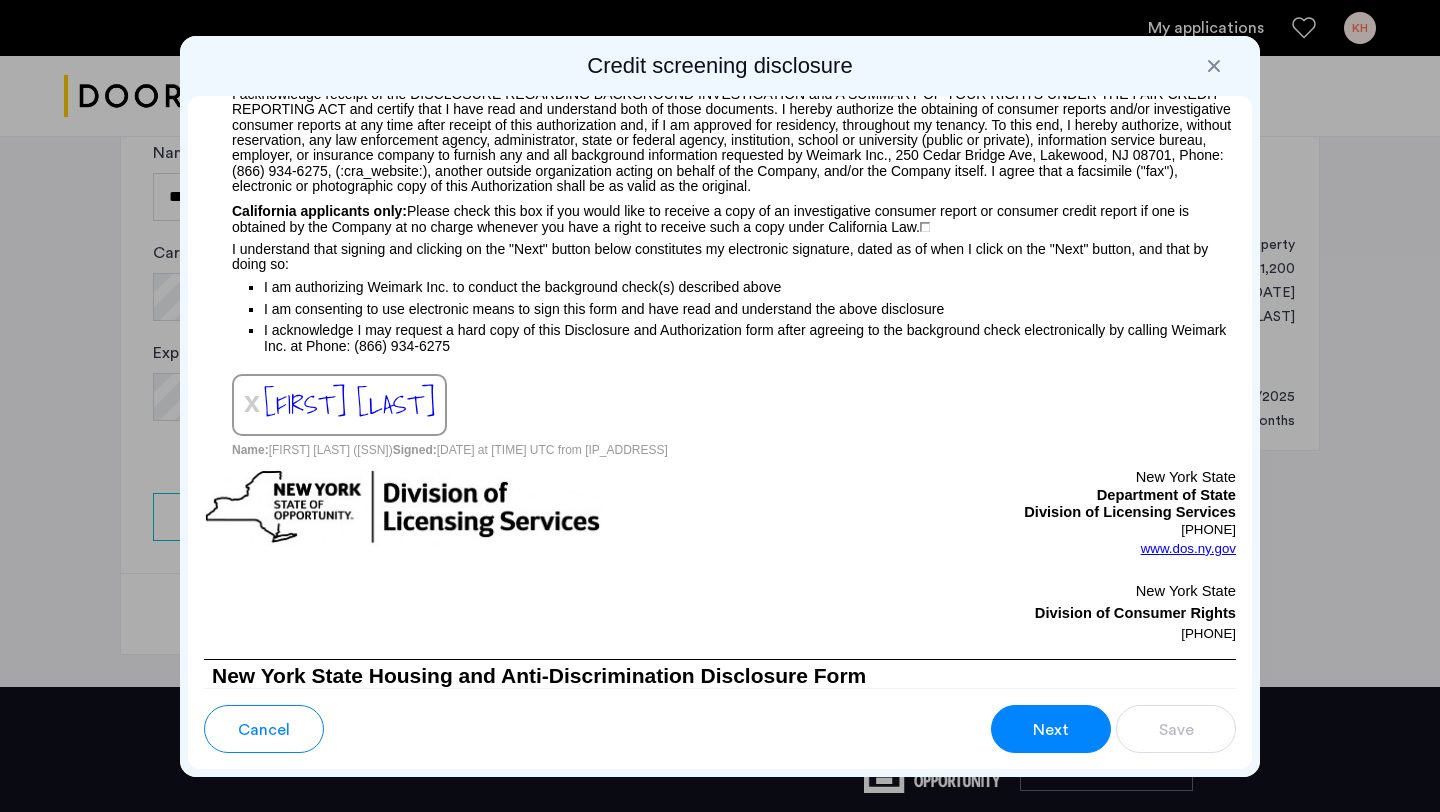 click on "Next" at bounding box center [1051, 729] 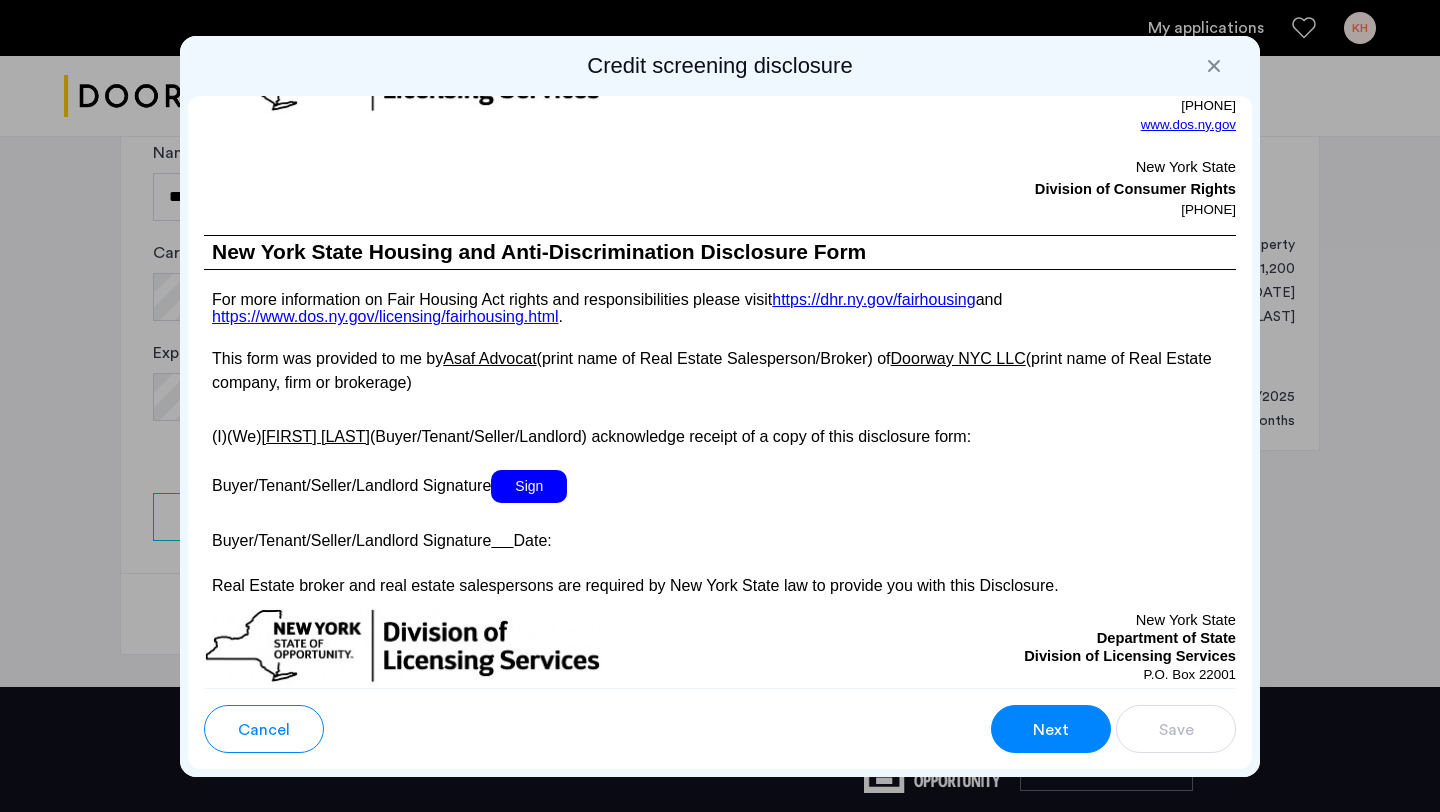 scroll, scrollTop: 3691, scrollLeft: 0, axis: vertical 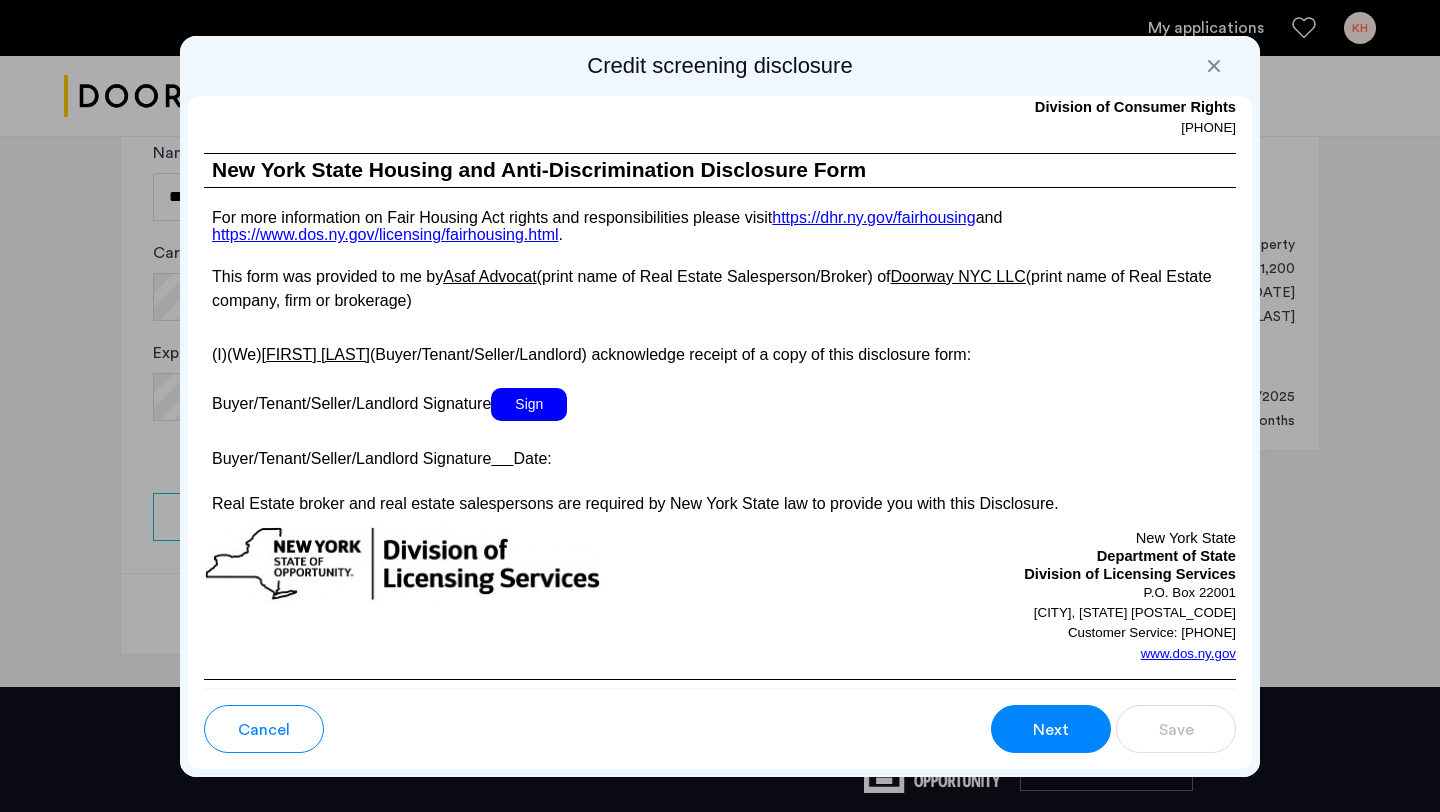 click on "Sign" at bounding box center [529, 404] 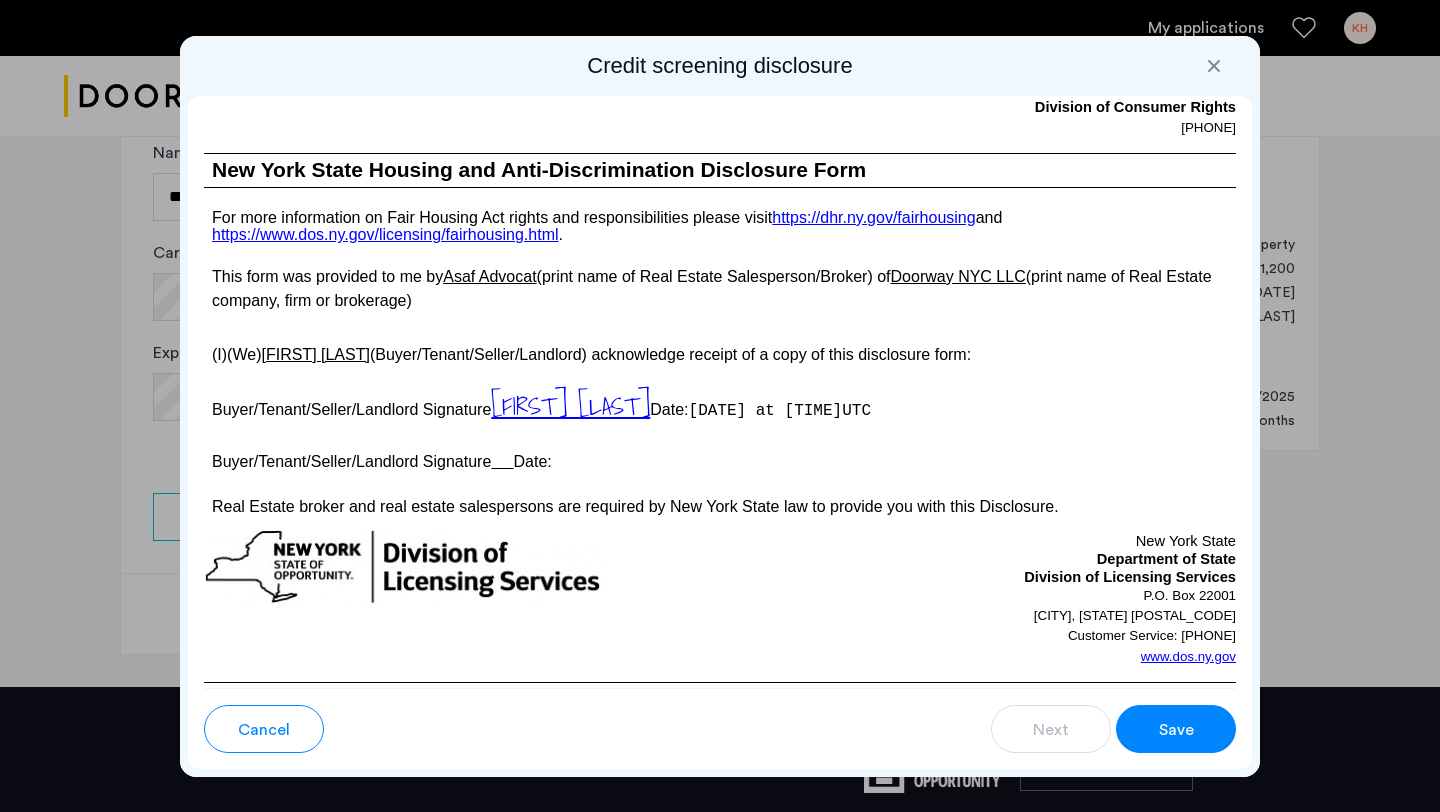 click on "Save" at bounding box center (1176, 729) 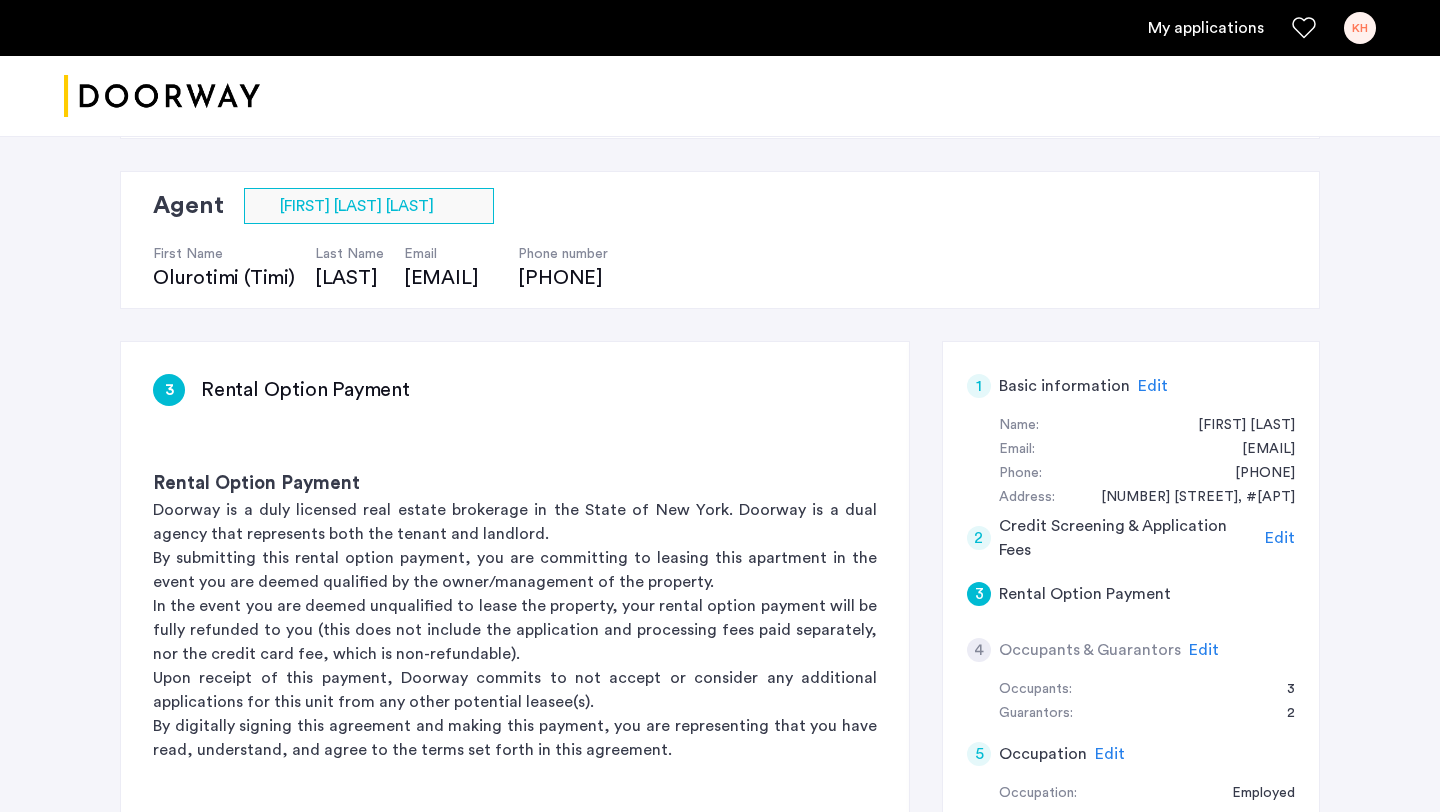 scroll, scrollTop: 0, scrollLeft: 0, axis: both 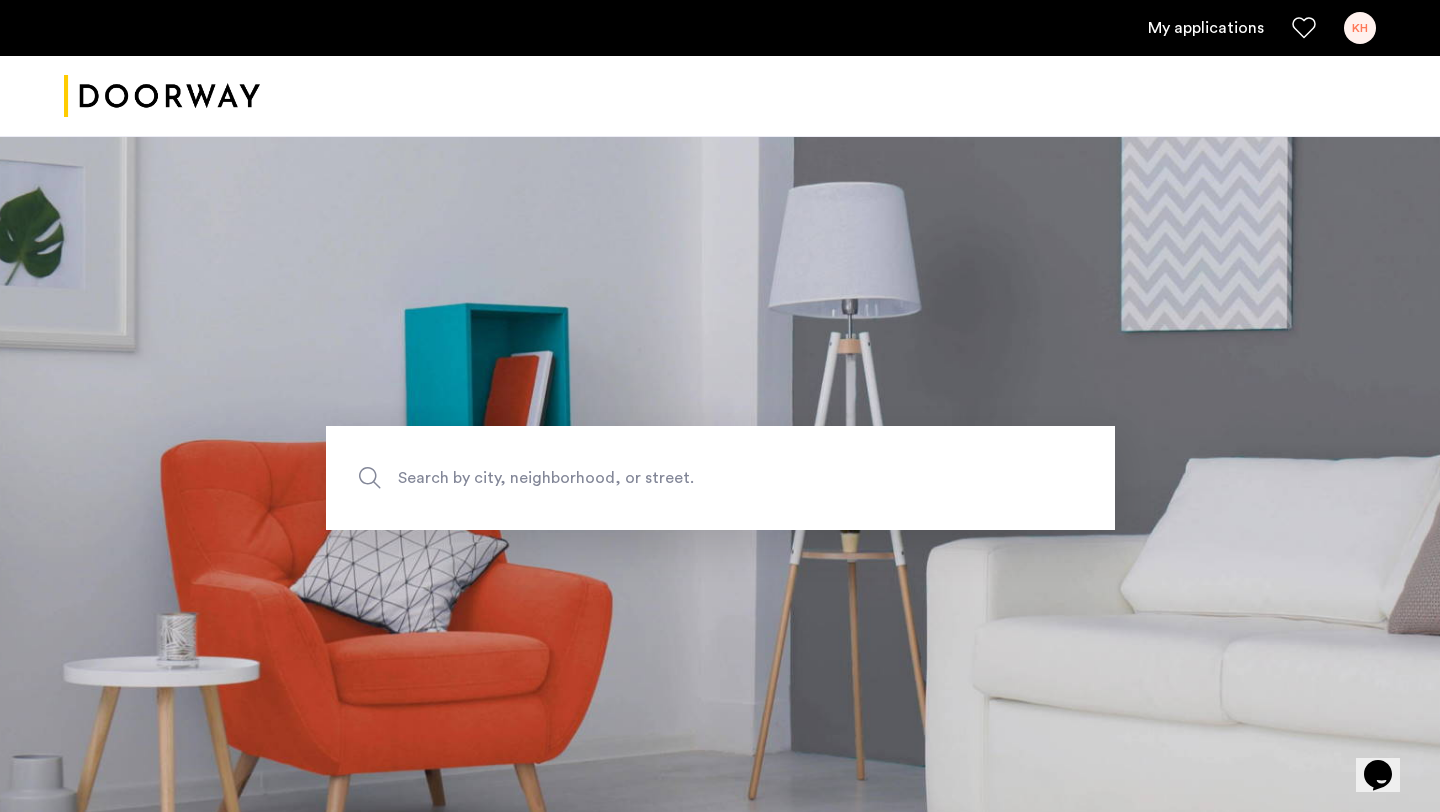 click on "KH" at bounding box center (1360, 28) 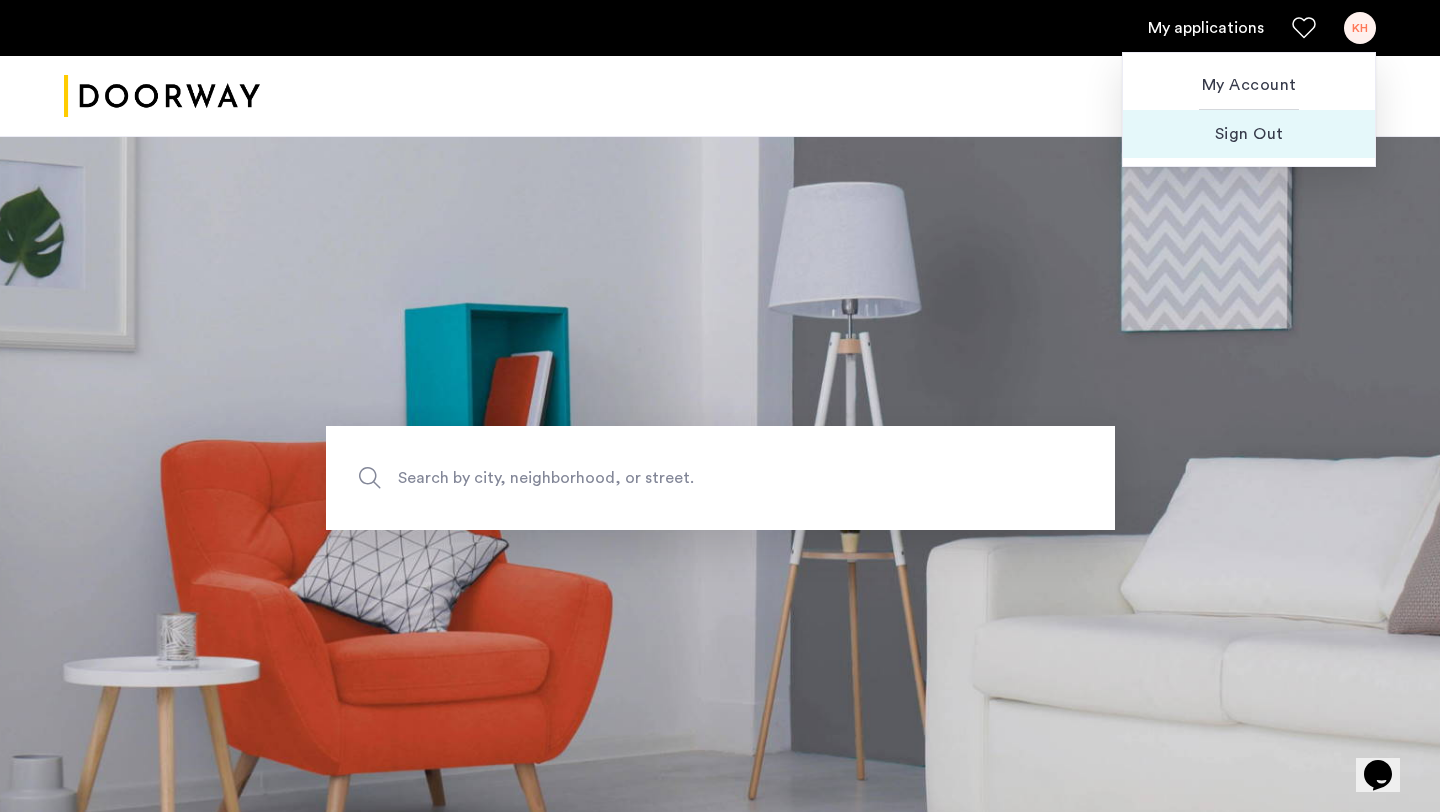 click on "Sign Out" at bounding box center [1249, 134] 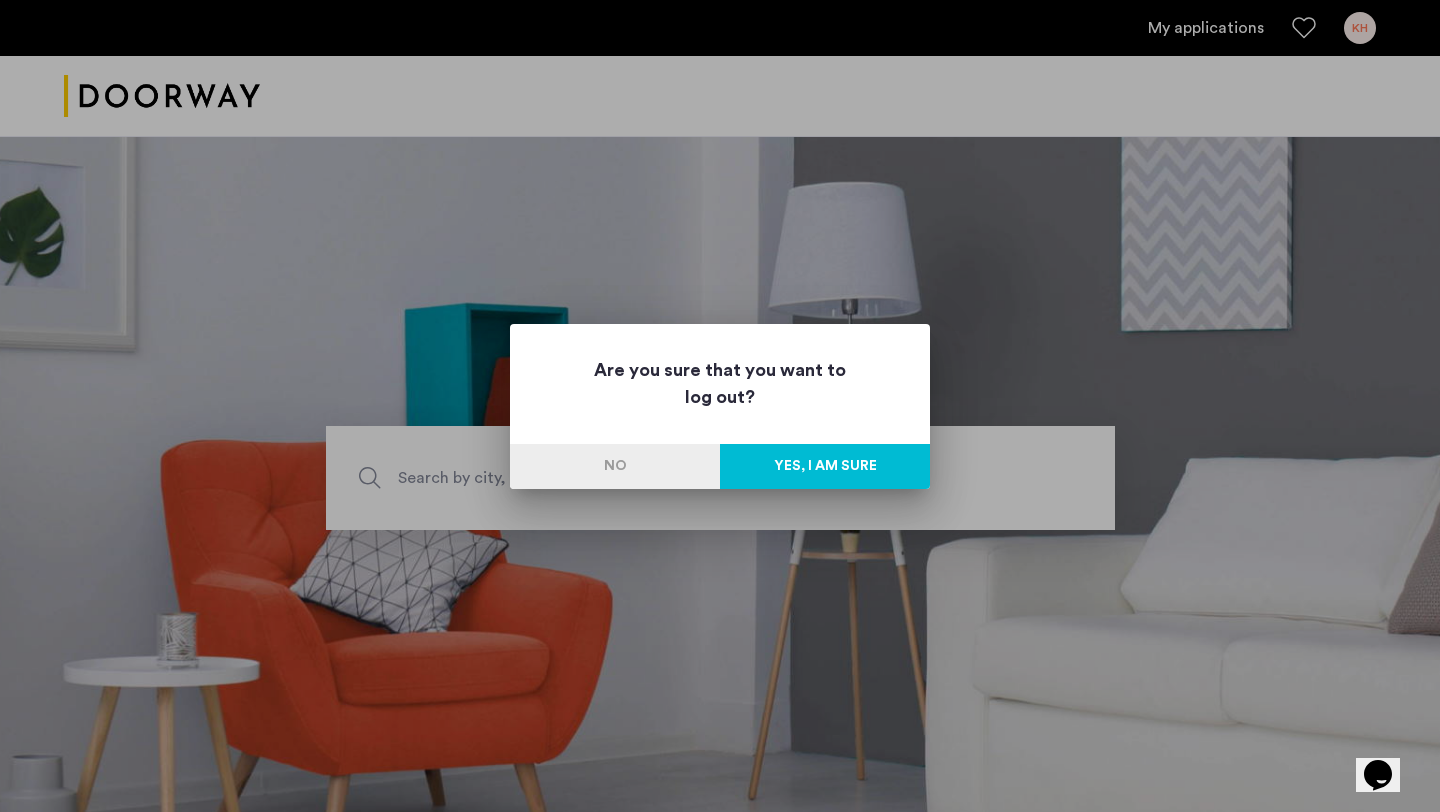 click on "Yes, I am sure" at bounding box center (825, 466) 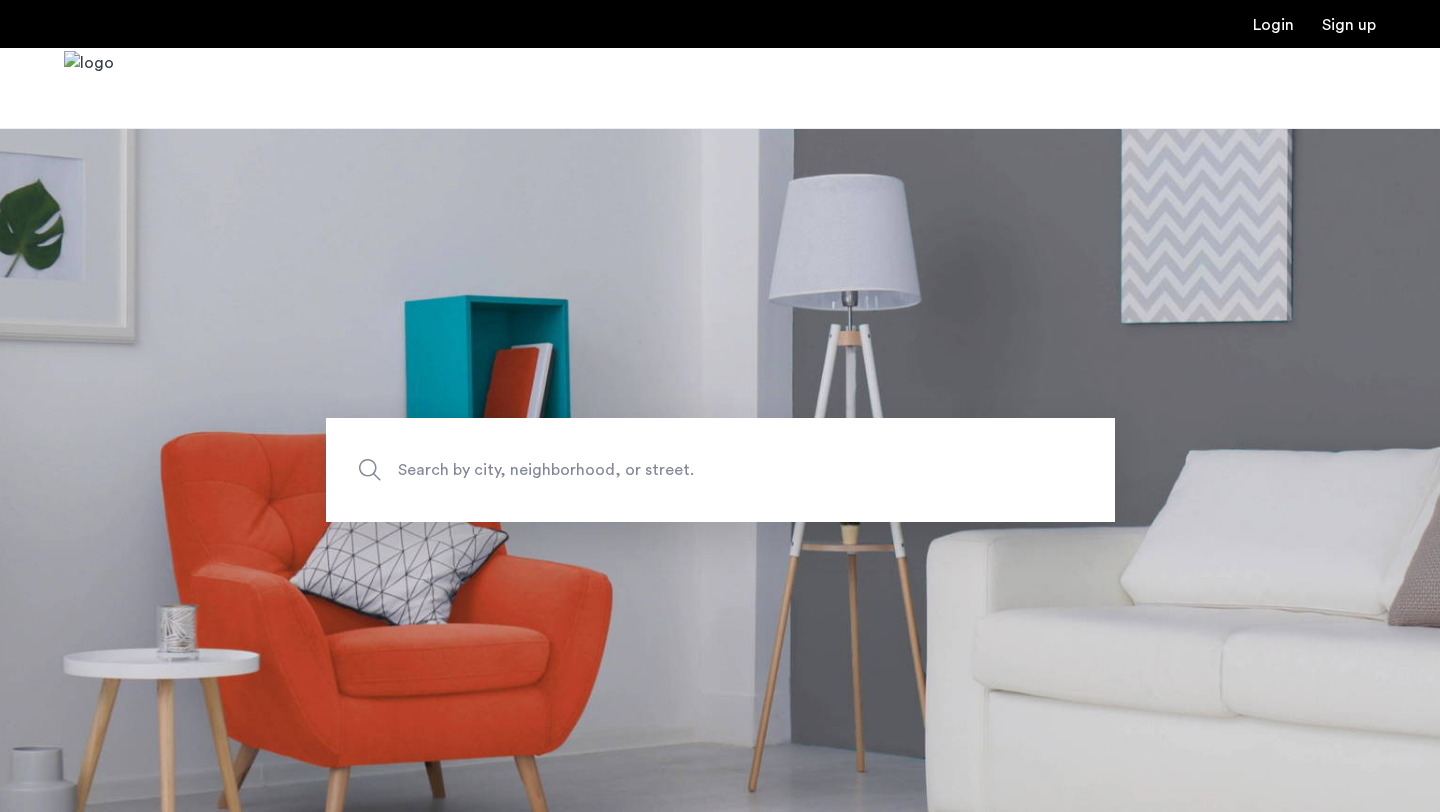scroll, scrollTop: 0, scrollLeft: 0, axis: both 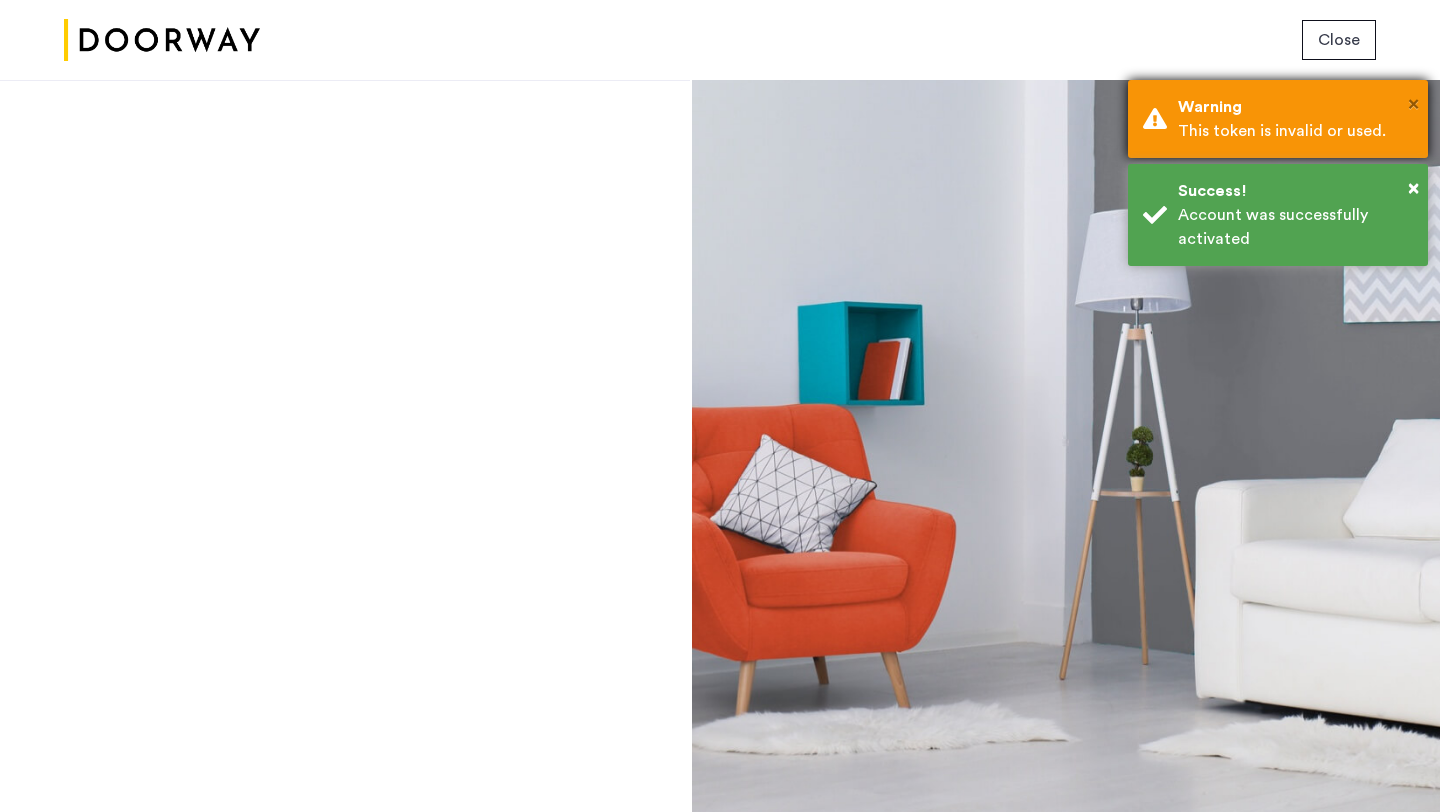 click on "×" at bounding box center [1413, 104] 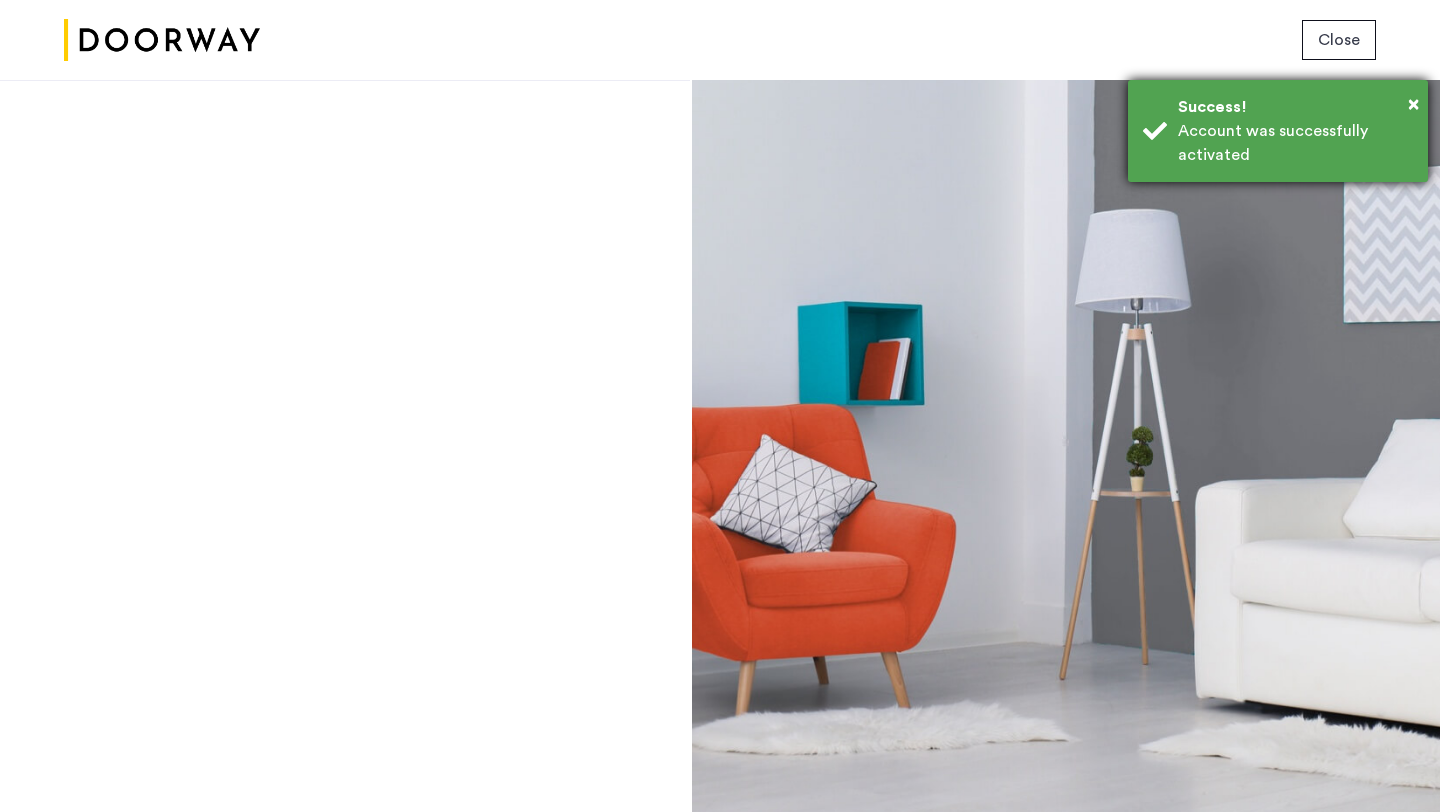 click on "Success!" at bounding box center [1295, 107] 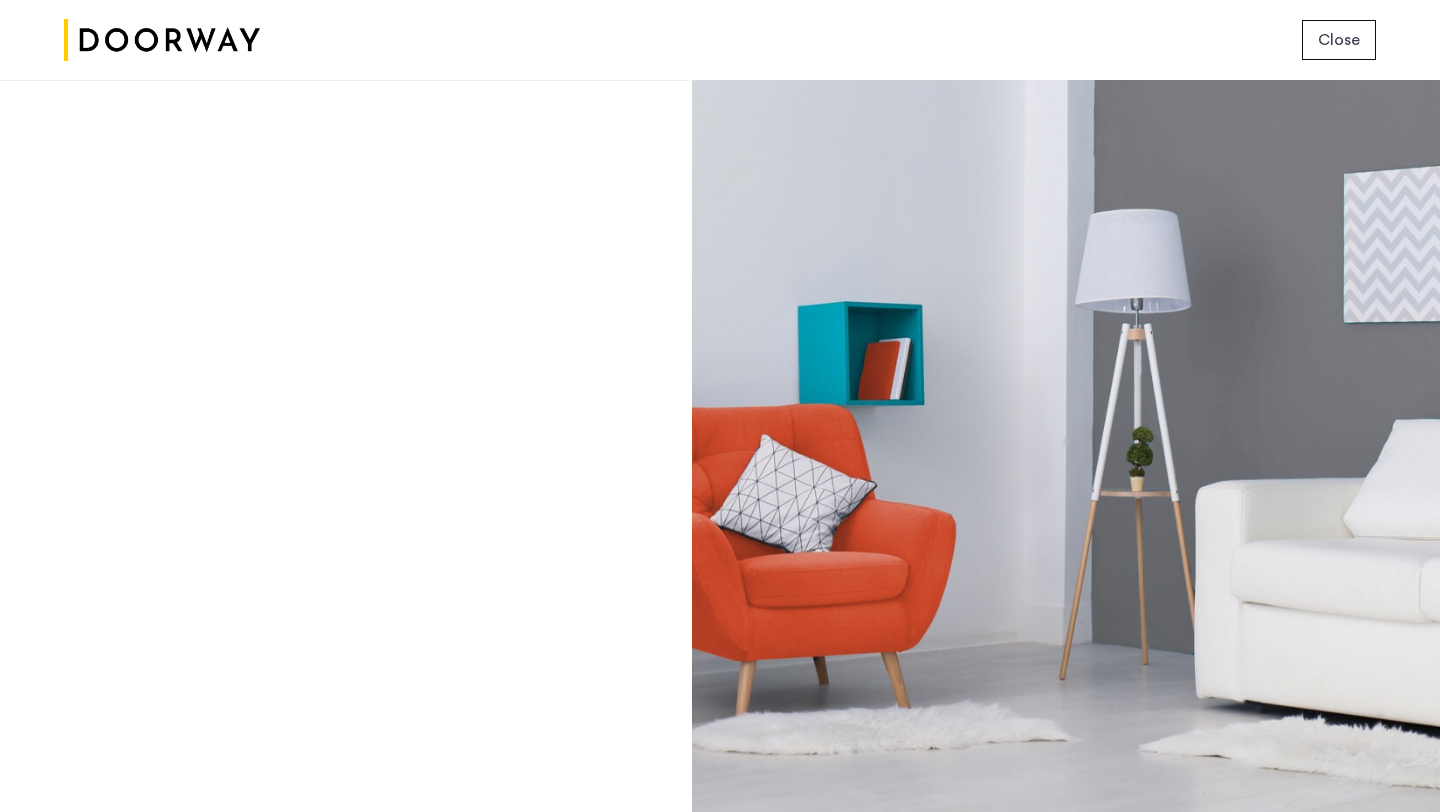 click on "Close" 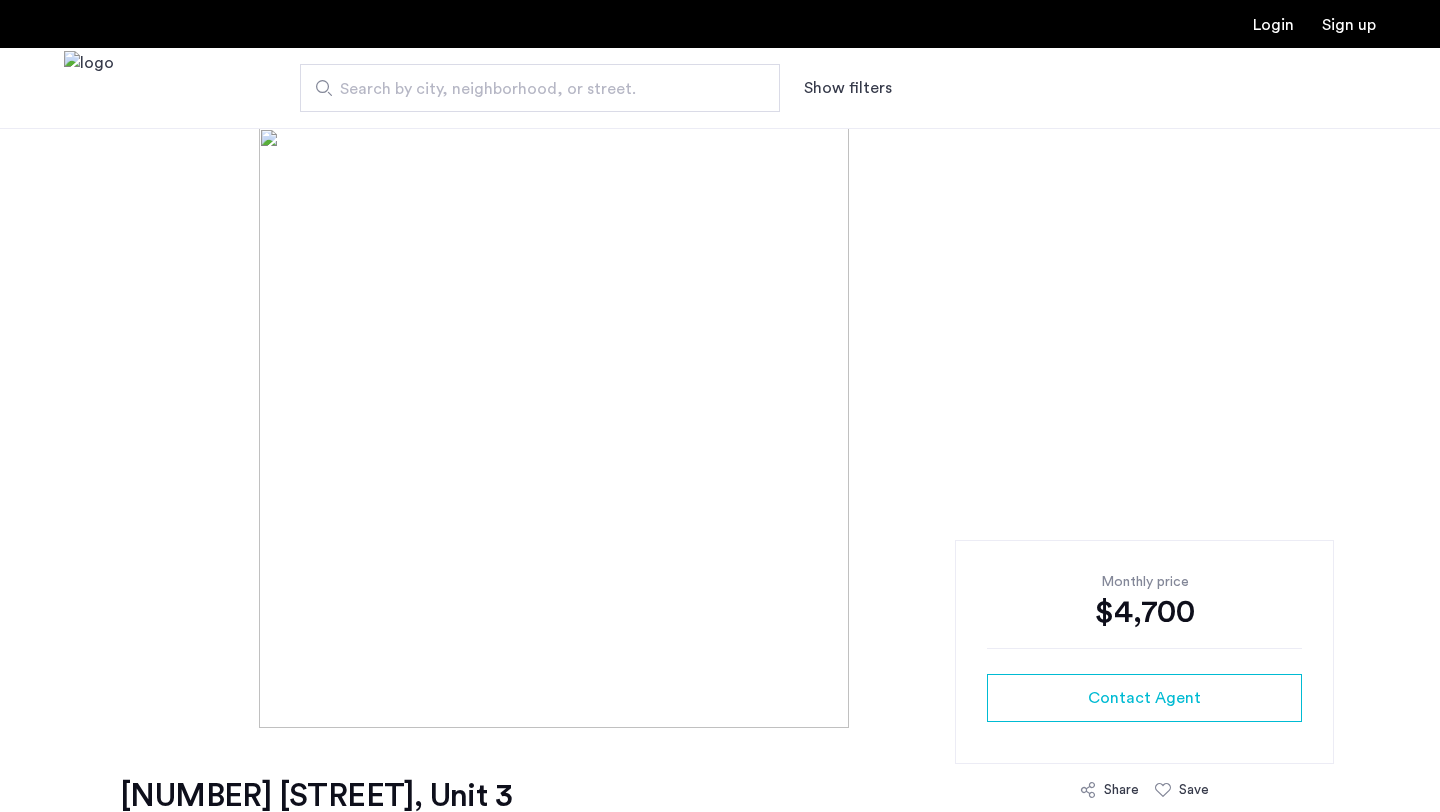 scroll, scrollTop: 0, scrollLeft: 0, axis: both 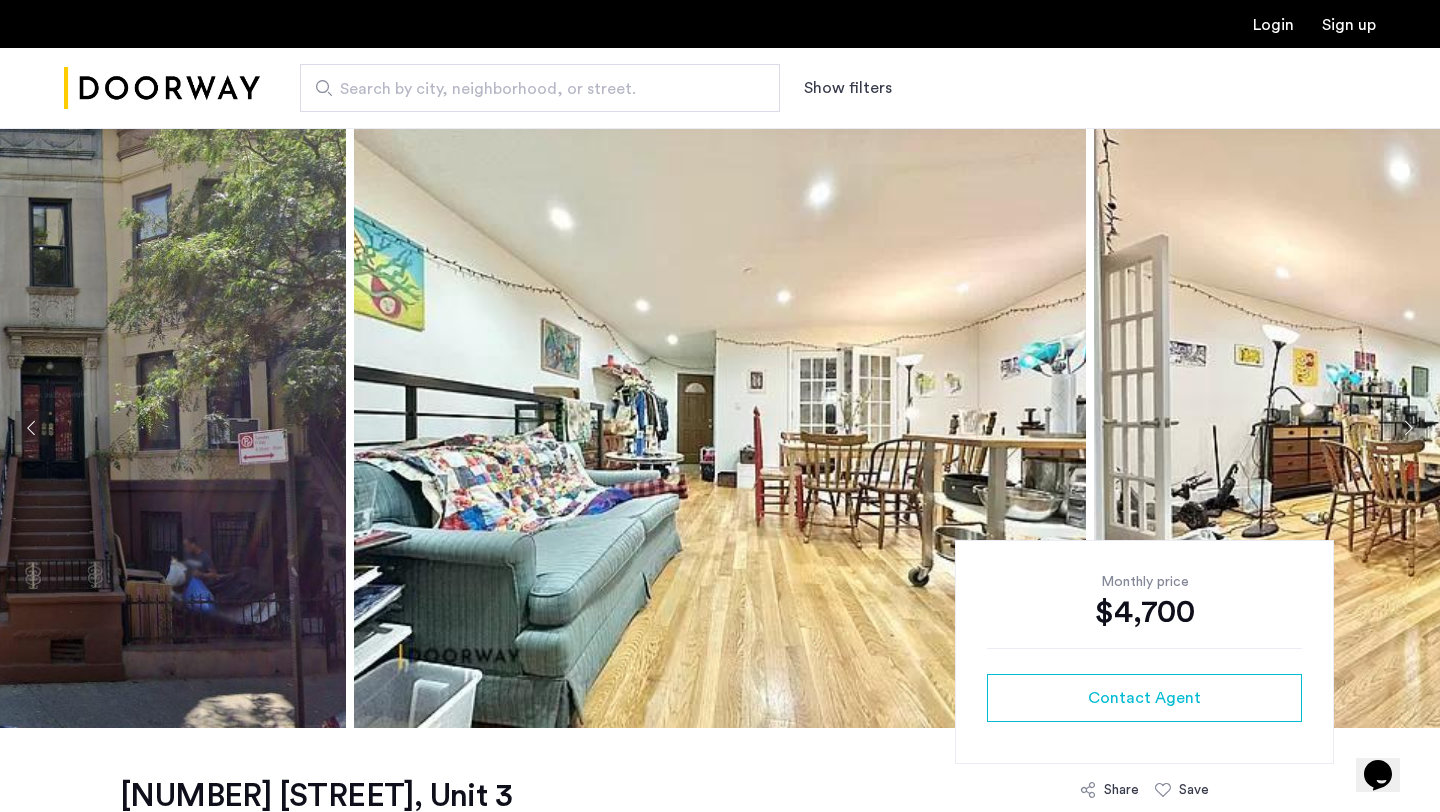 click on "Login" at bounding box center (1273, 25) 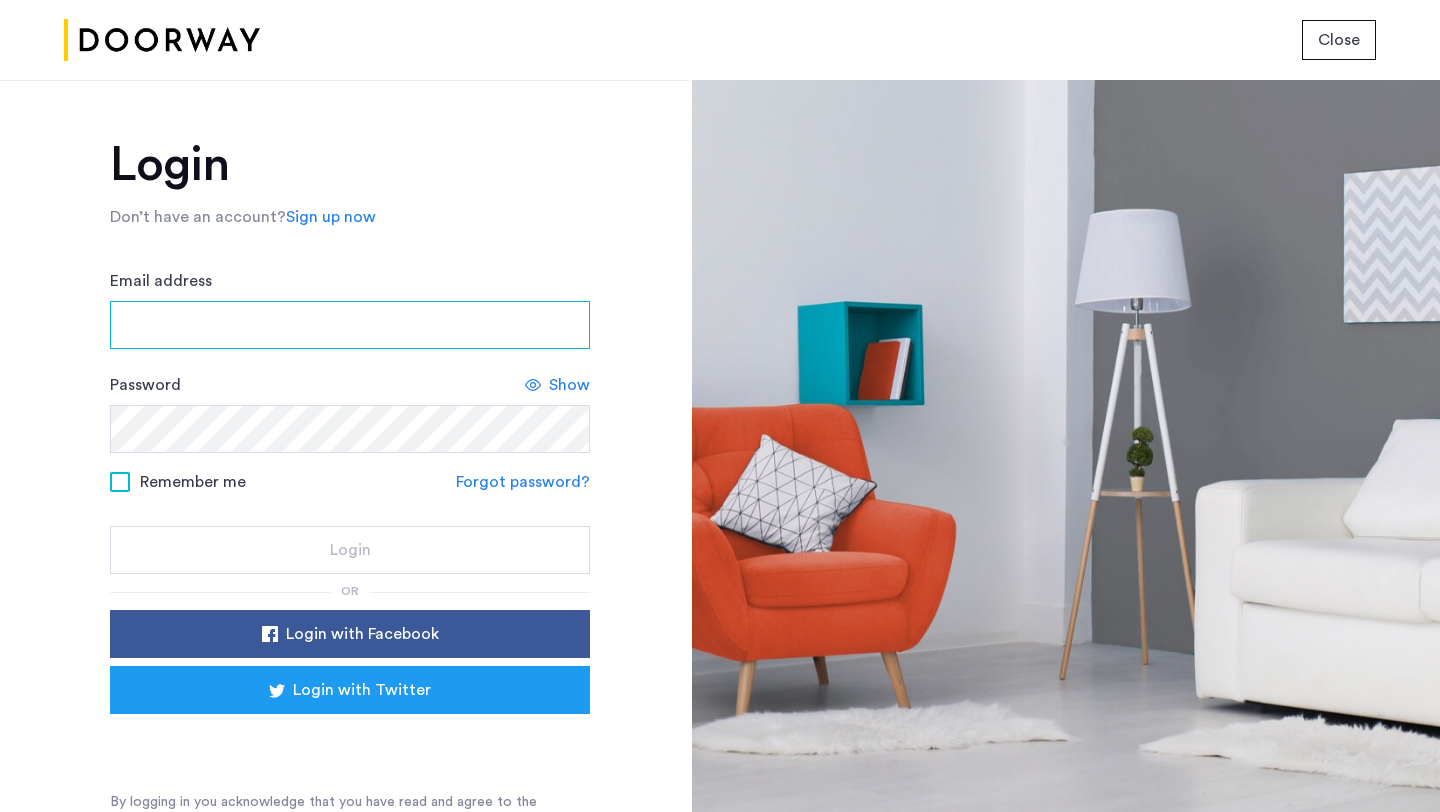 click on "Email address" at bounding box center [350, 325] 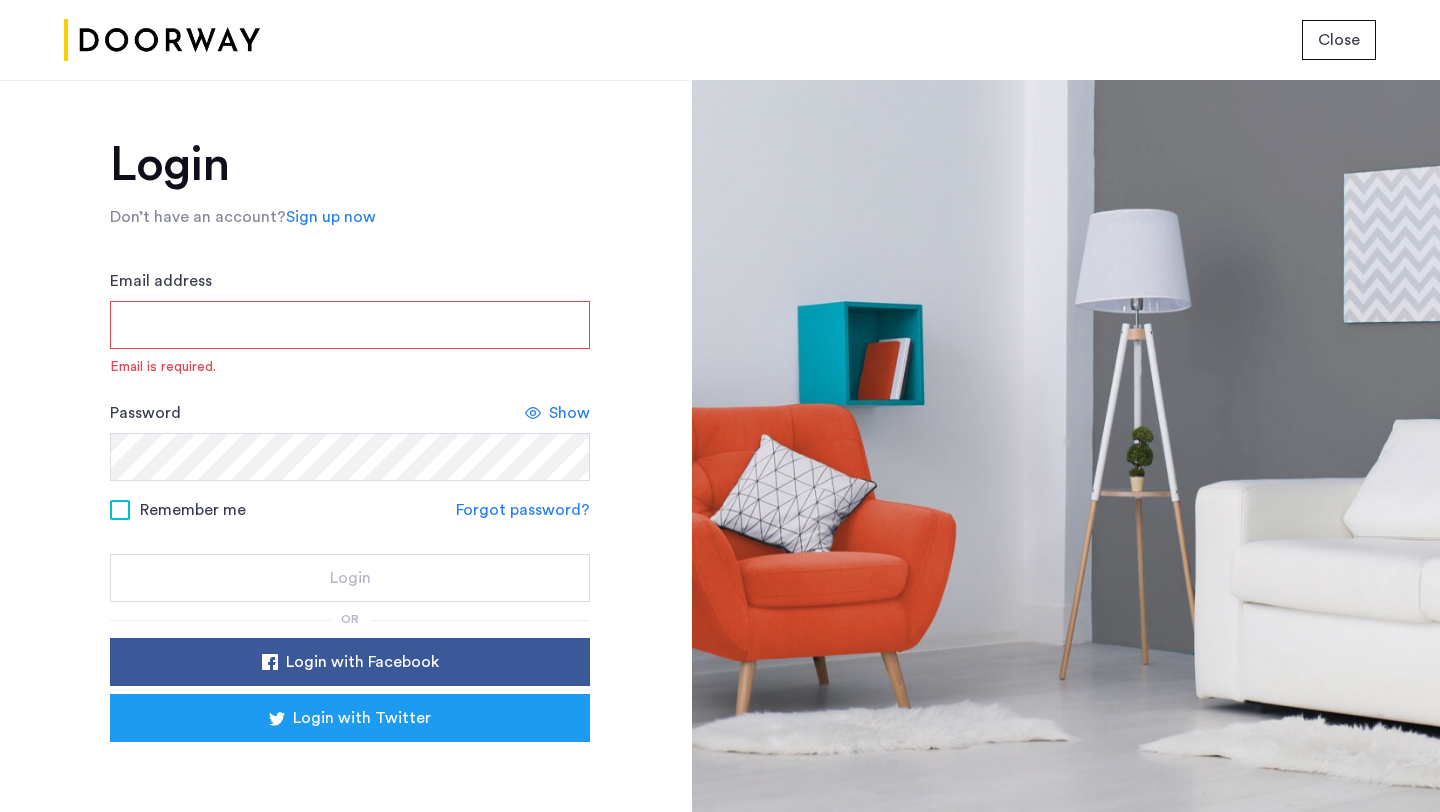 click on "Email address" at bounding box center [350, 325] 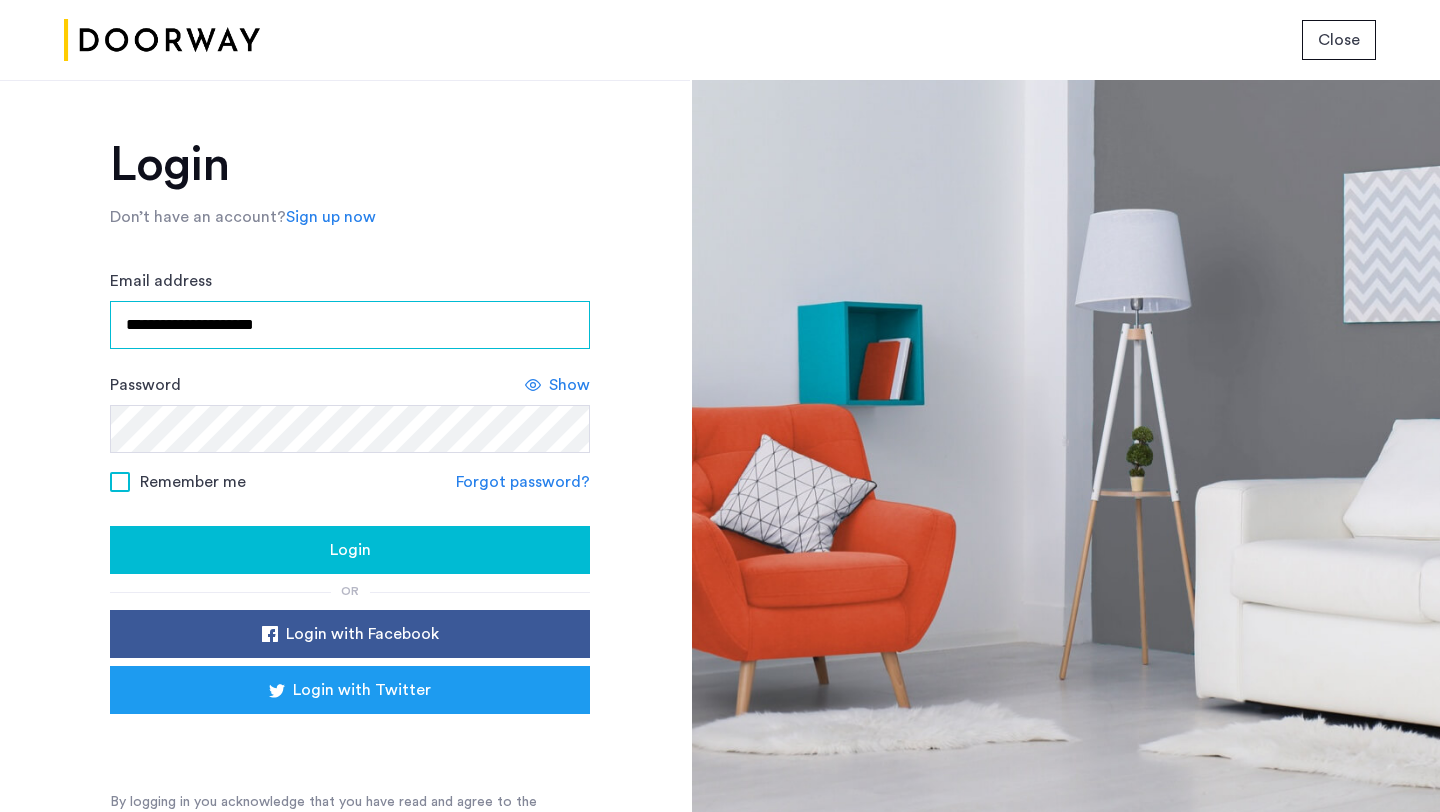 type on "**********" 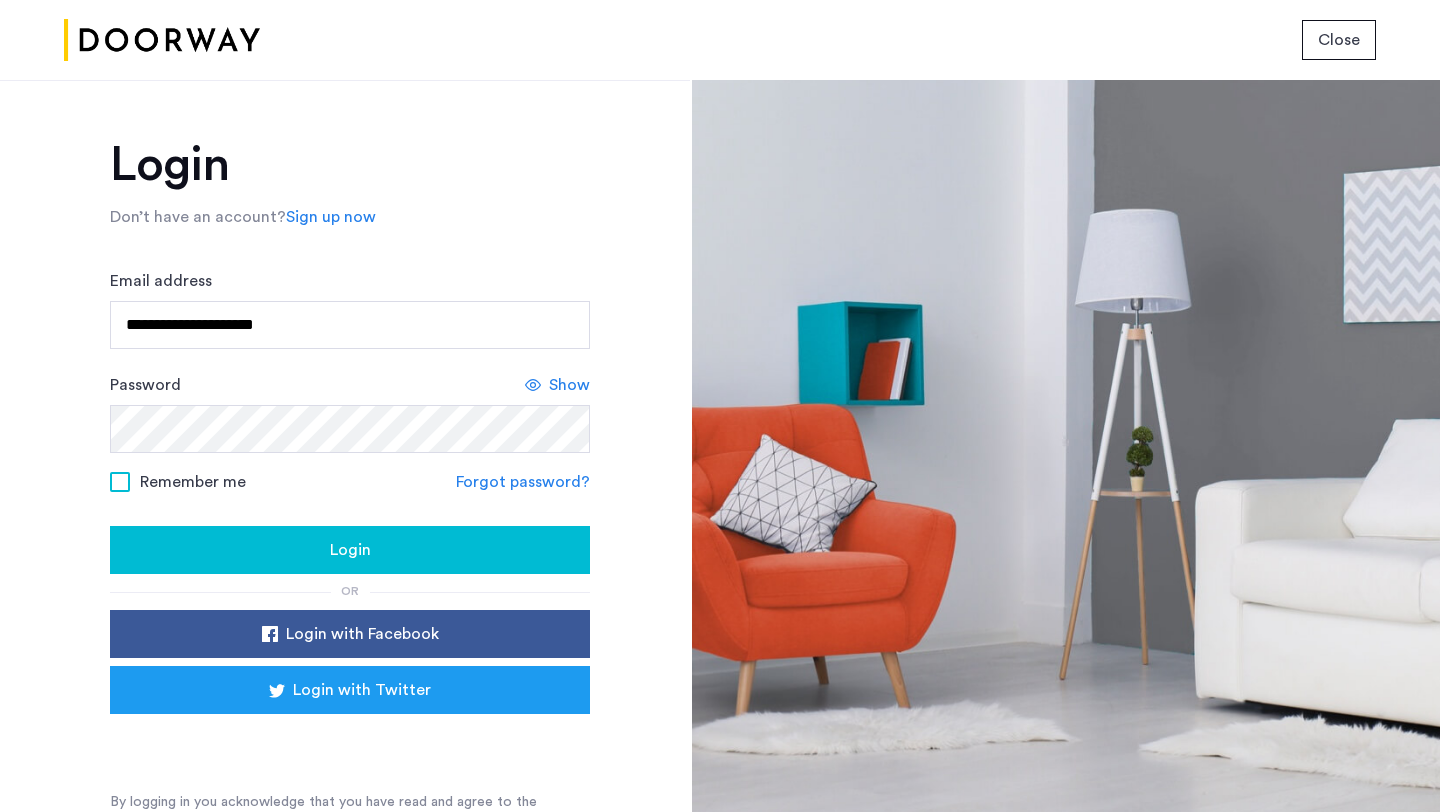 click on "Login" 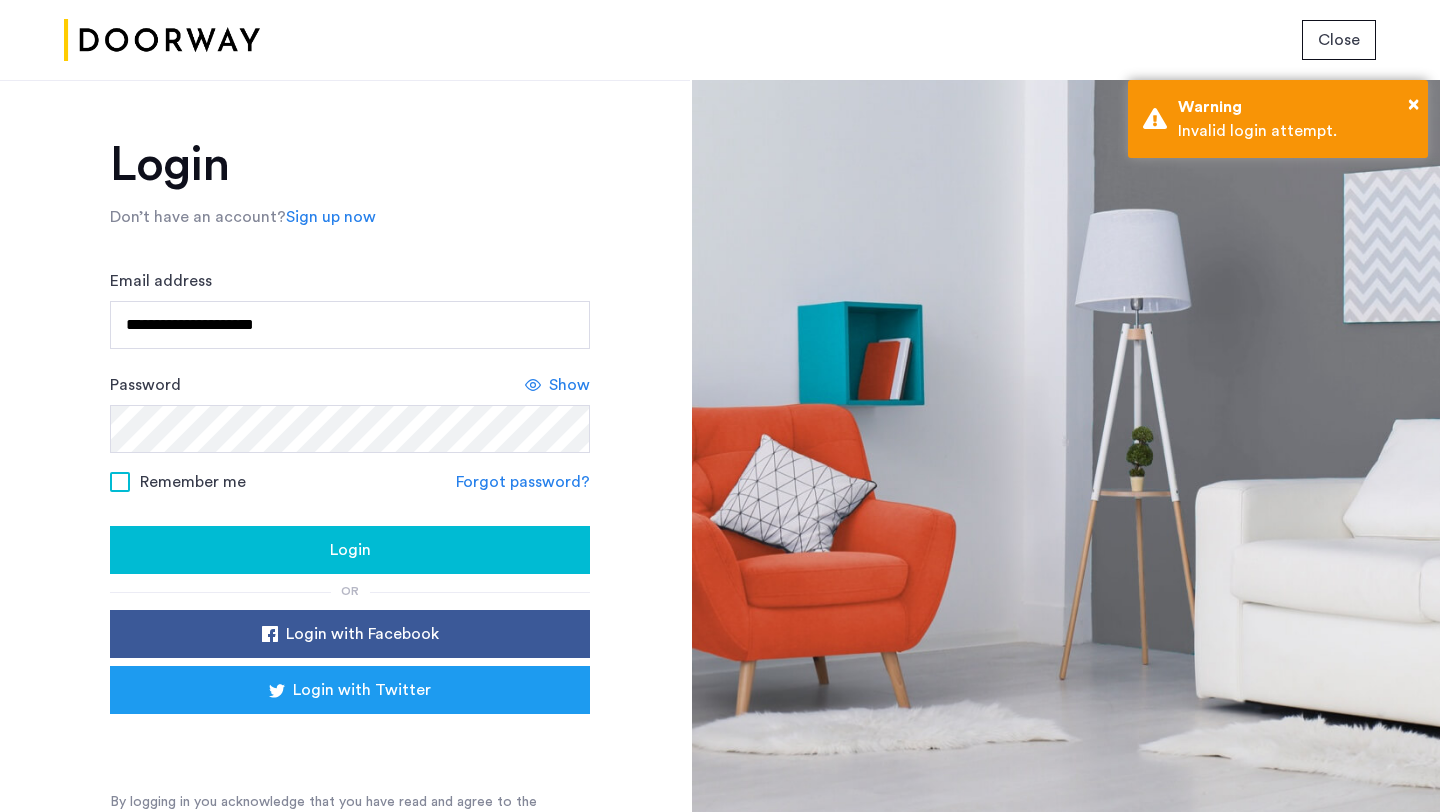 click on "Show" 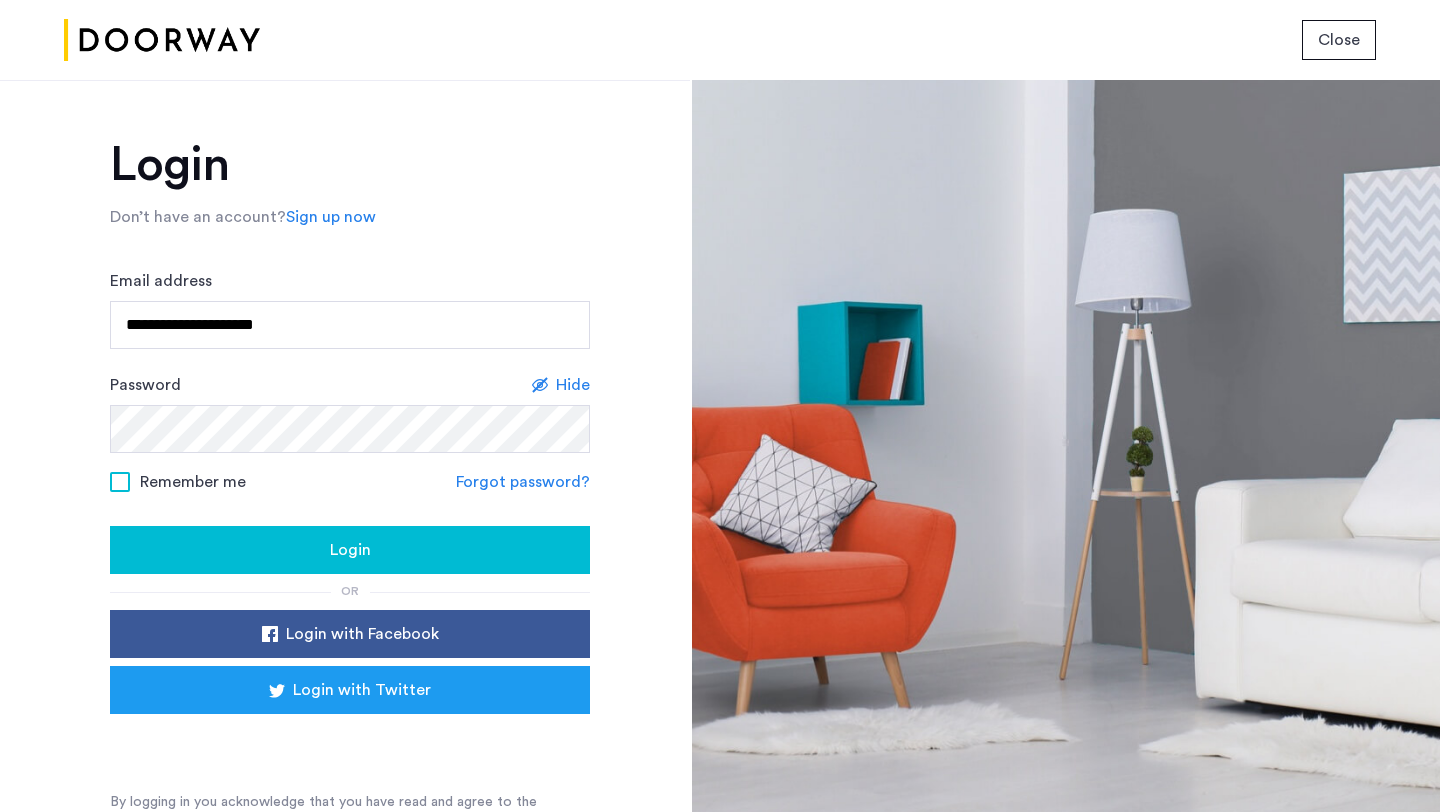 click on "Login" 